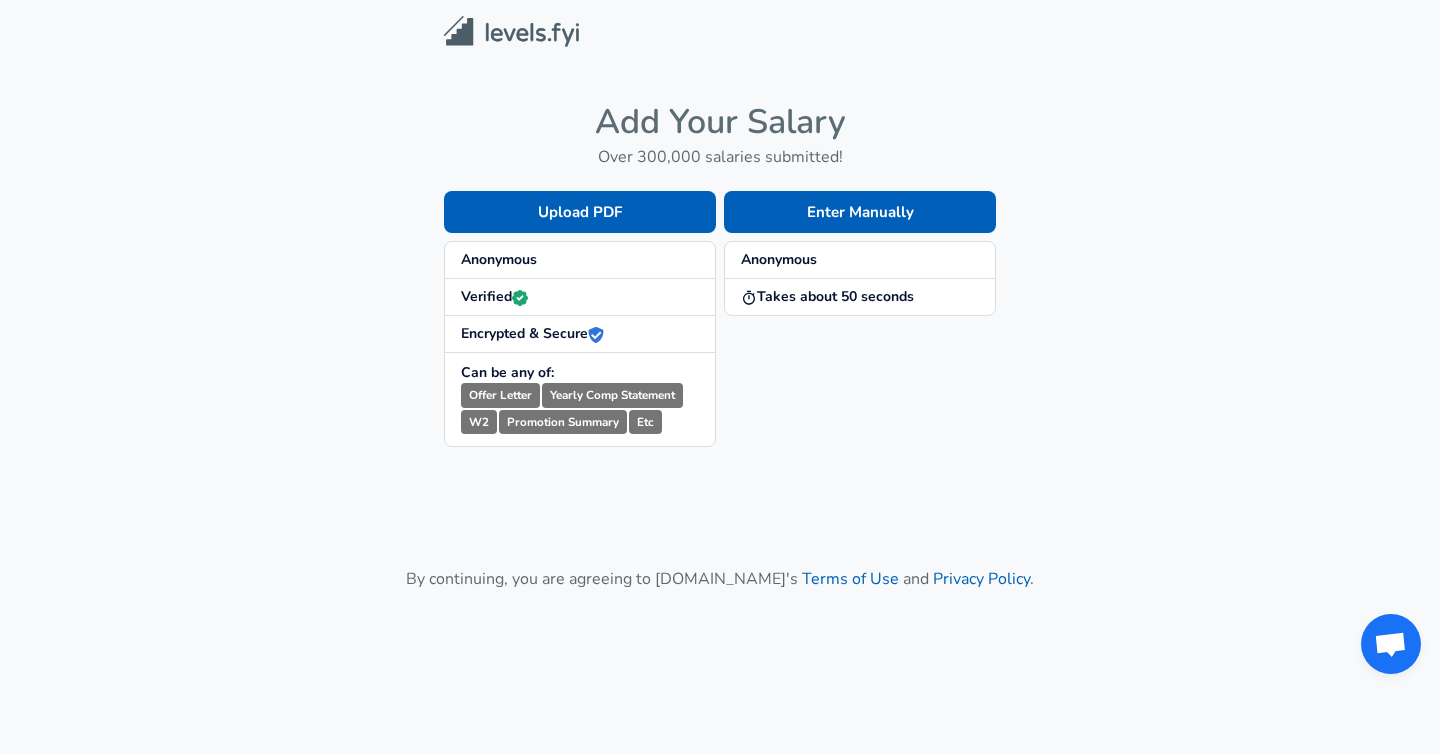 scroll, scrollTop: 0, scrollLeft: 0, axis: both 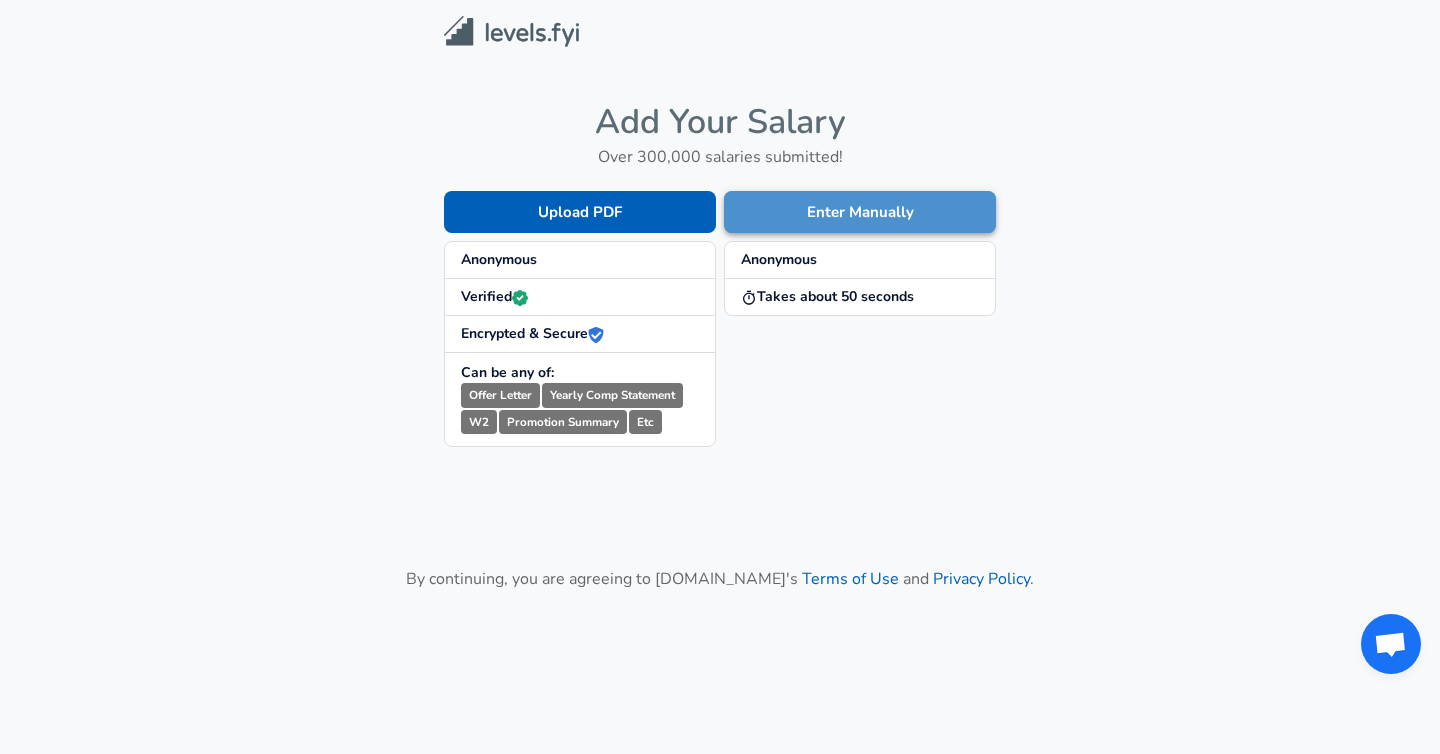 click on "Enter Manually" at bounding box center [860, 212] 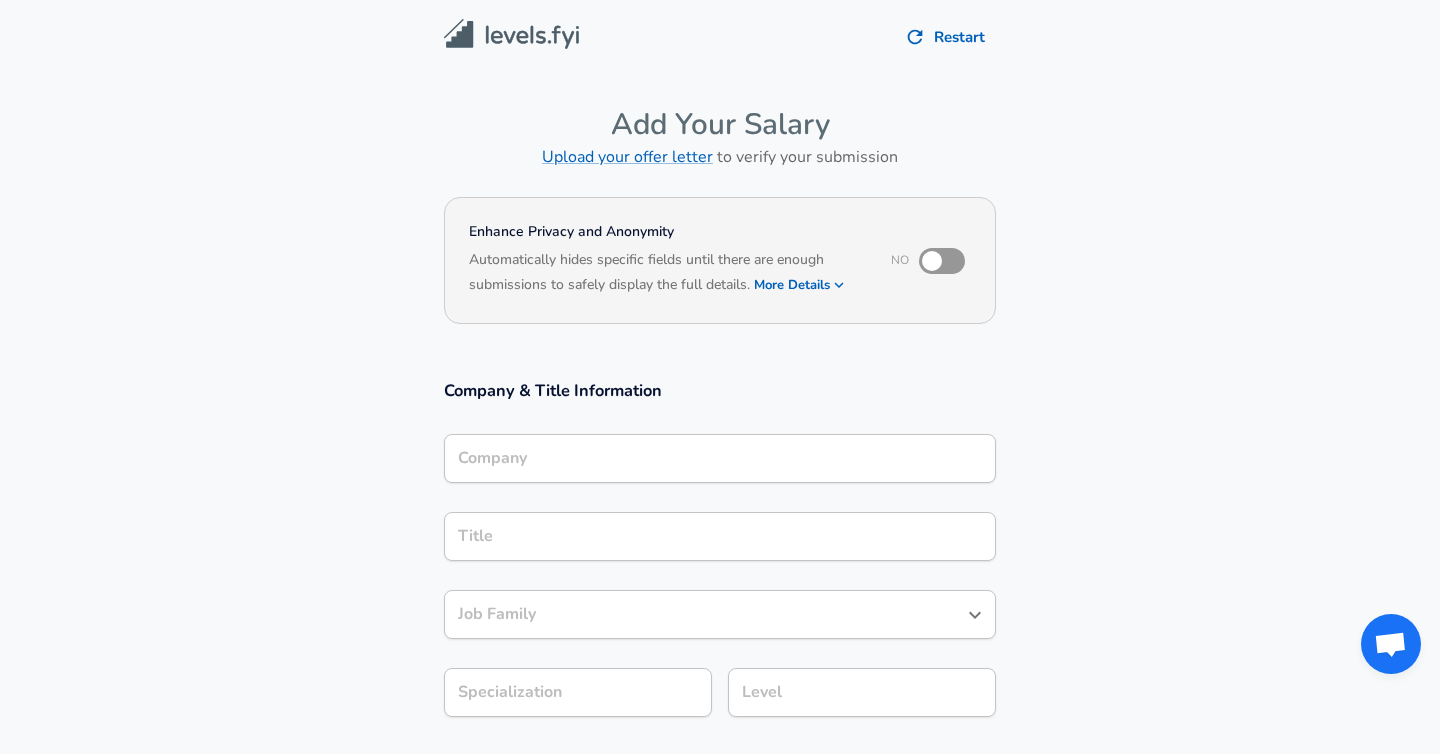 click on "More Details" at bounding box center [800, 285] 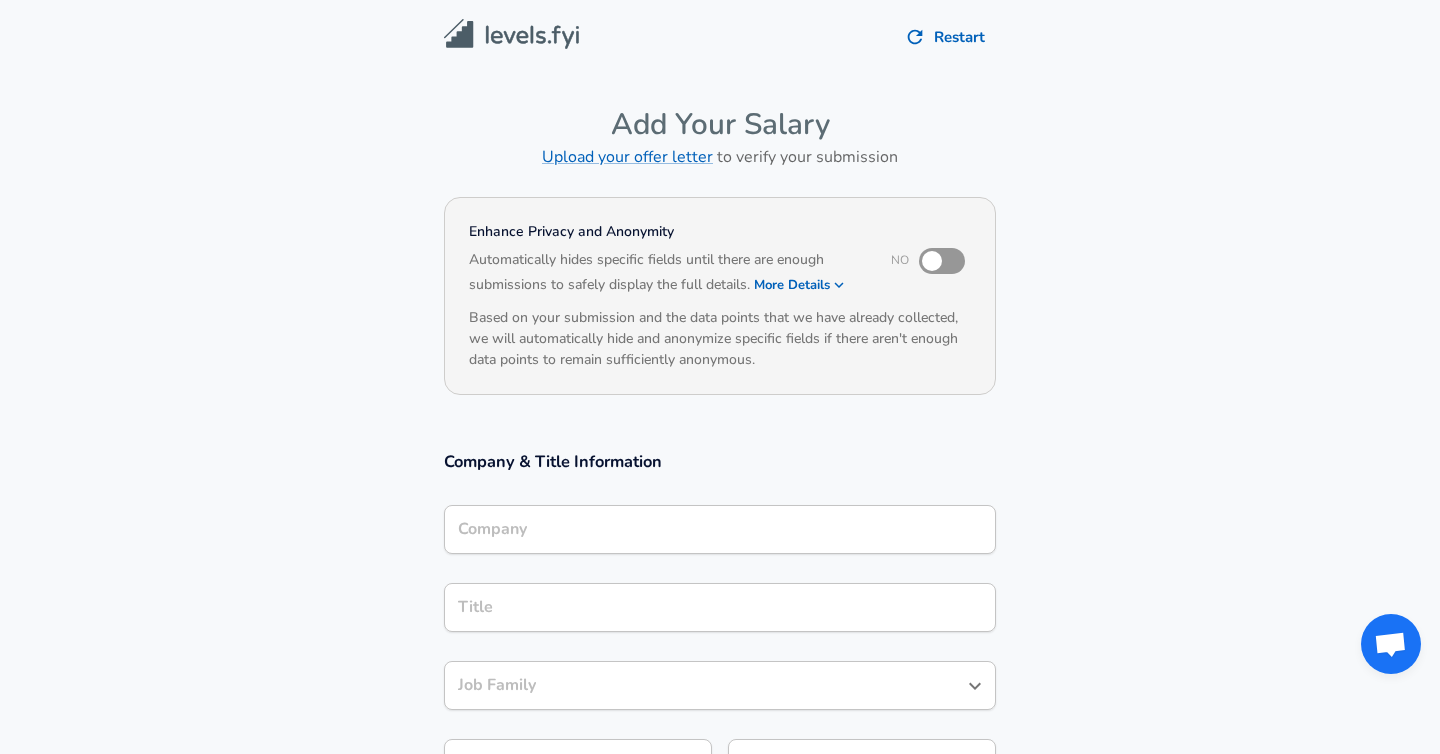 click at bounding box center (932, 261) 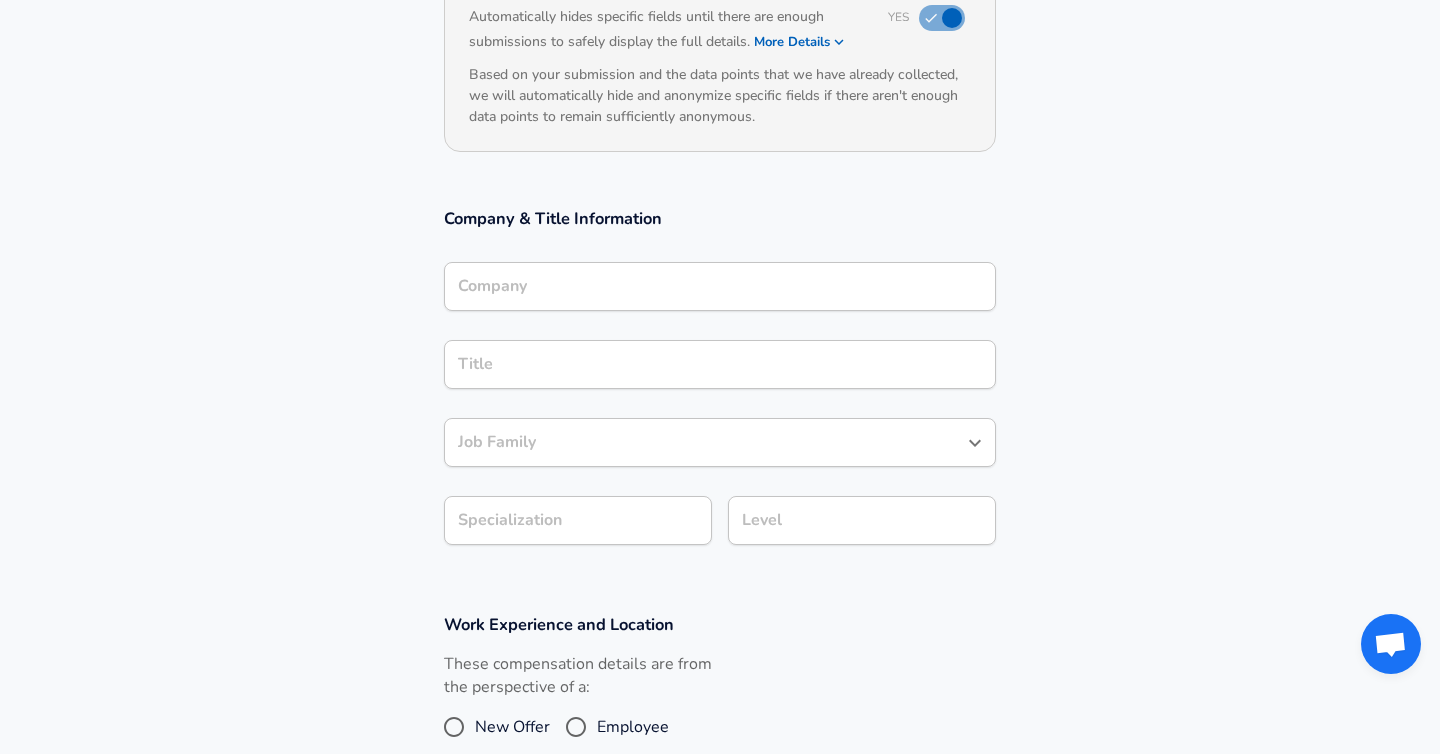 scroll, scrollTop: 263, scrollLeft: 0, axis: vertical 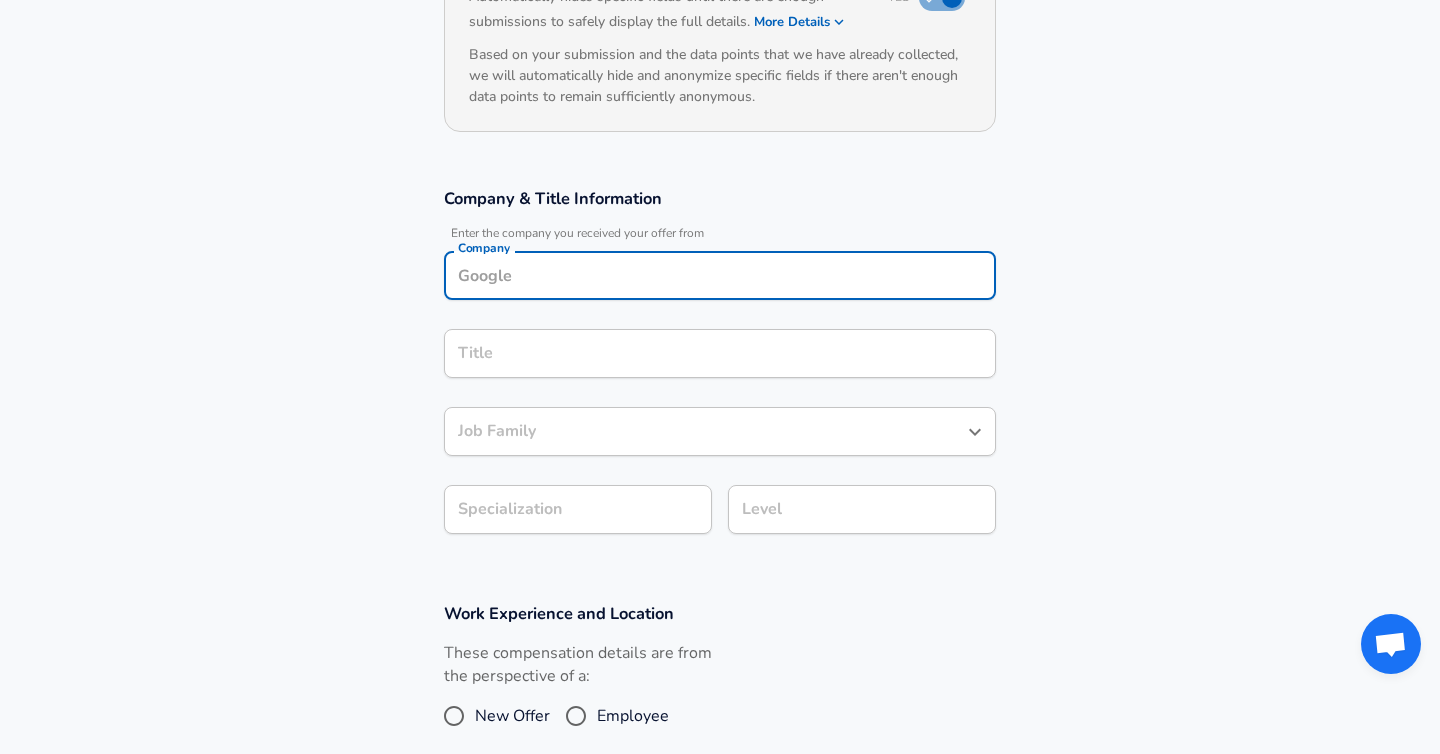 click on "Company" at bounding box center (720, 275) 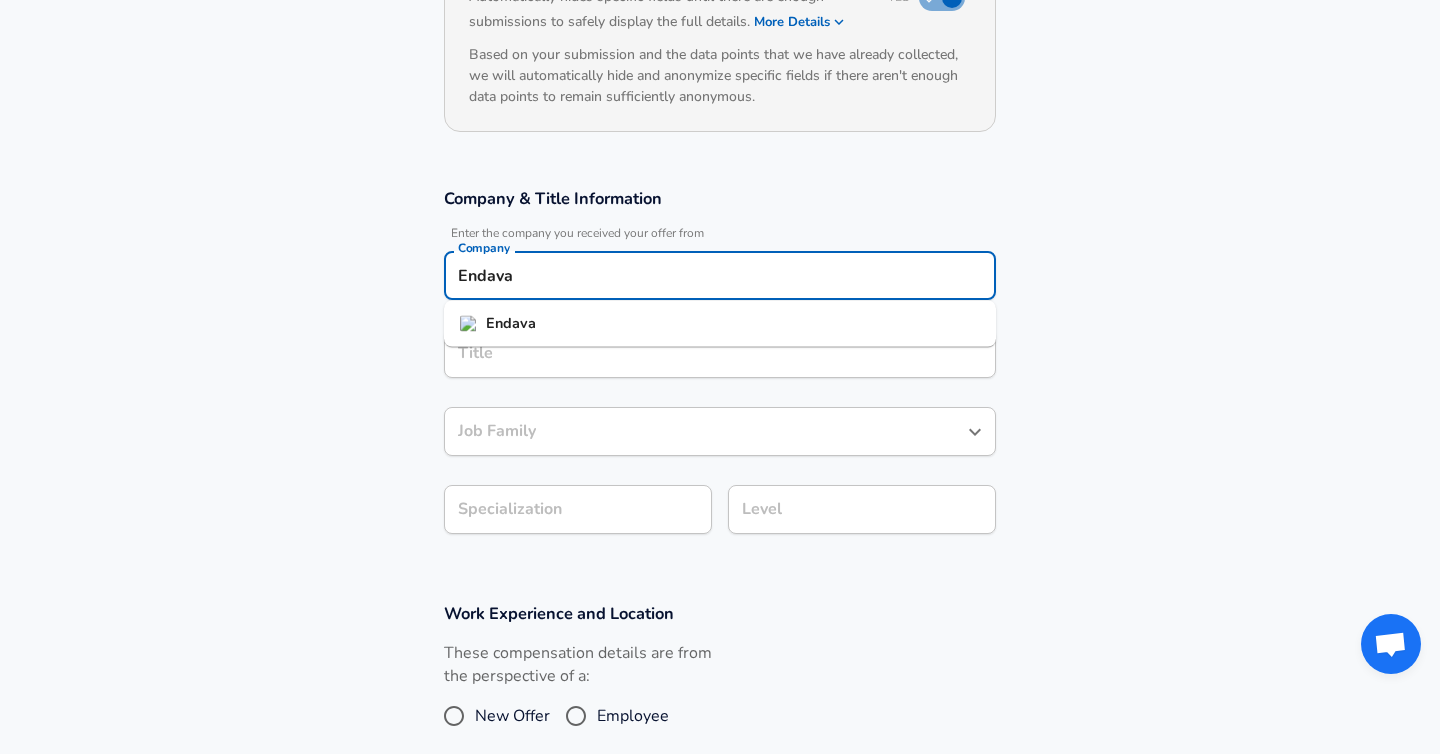 click on "Endava" at bounding box center (720, 324) 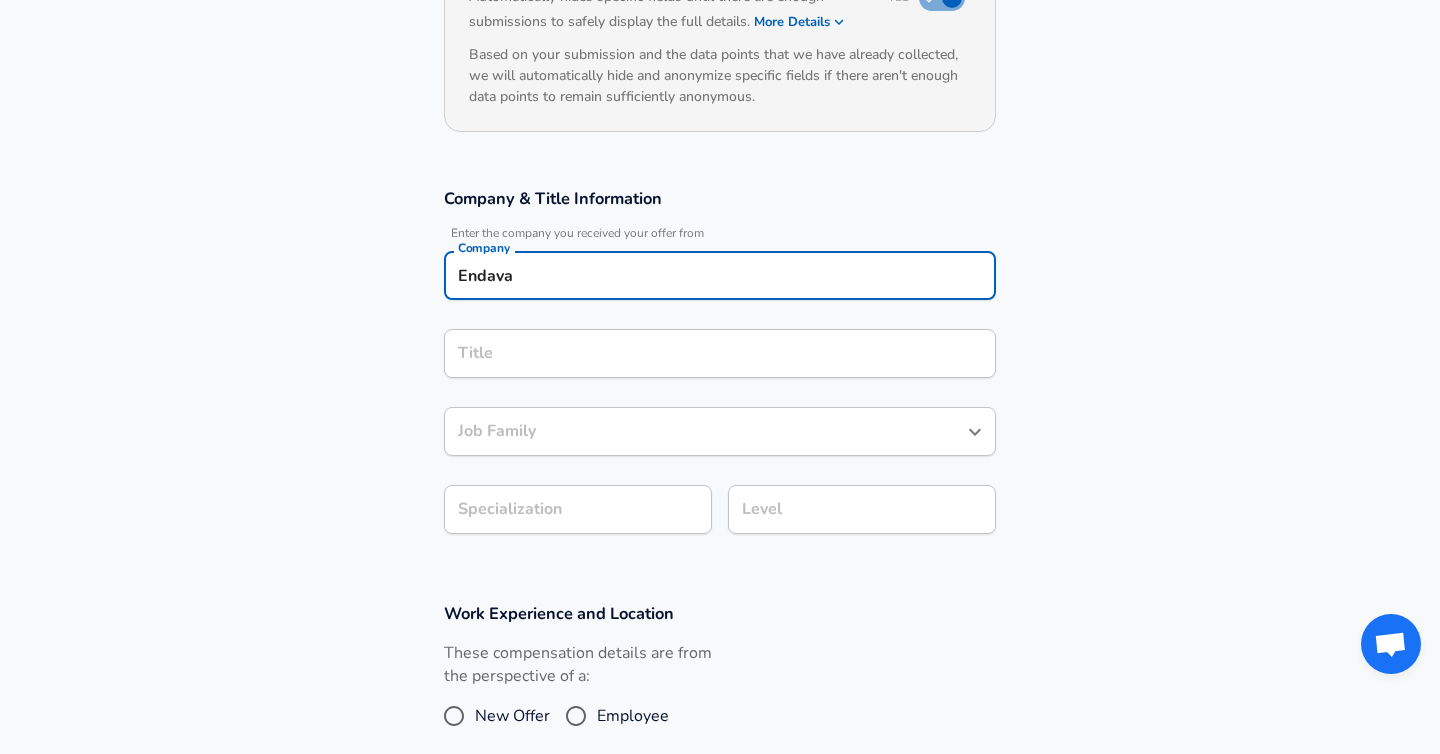 type on "Endava" 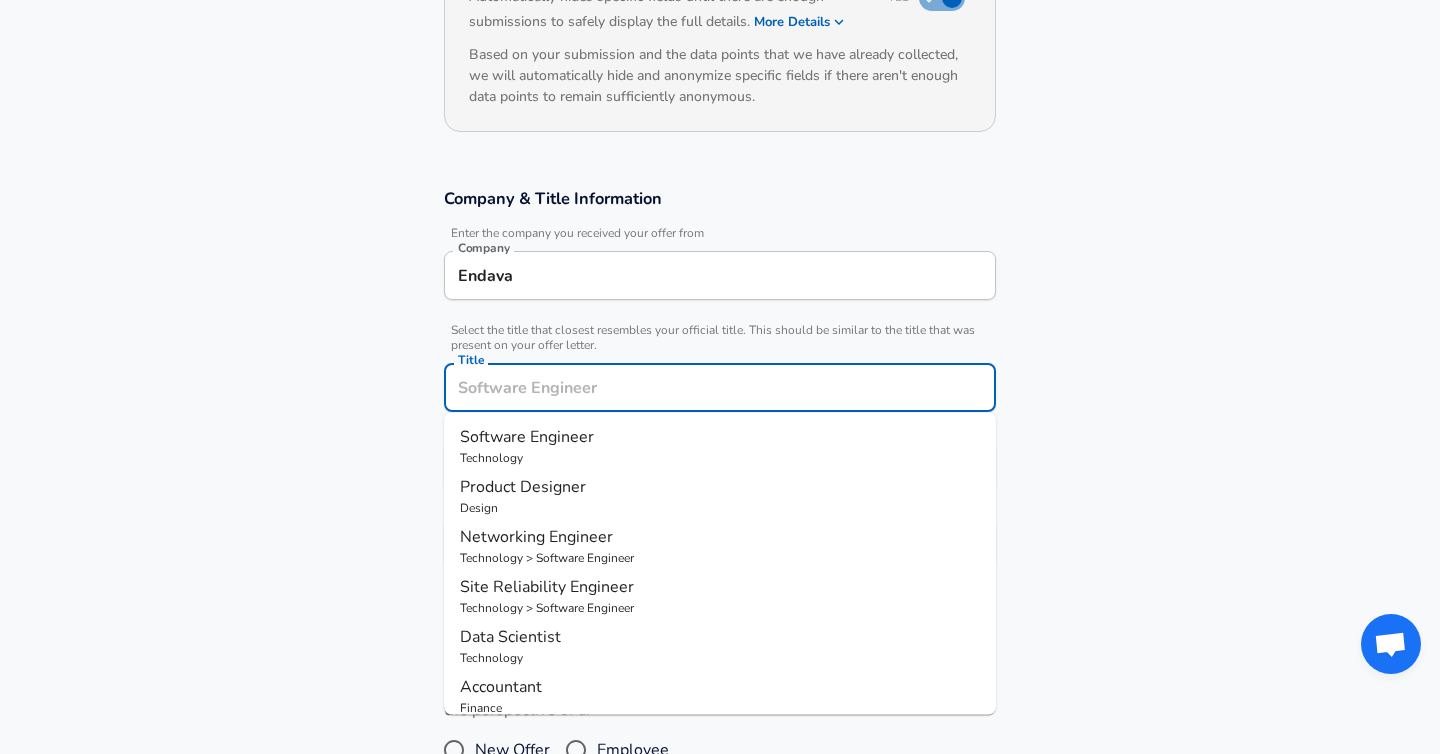 scroll, scrollTop: 303, scrollLeft: 0, axis: vertical 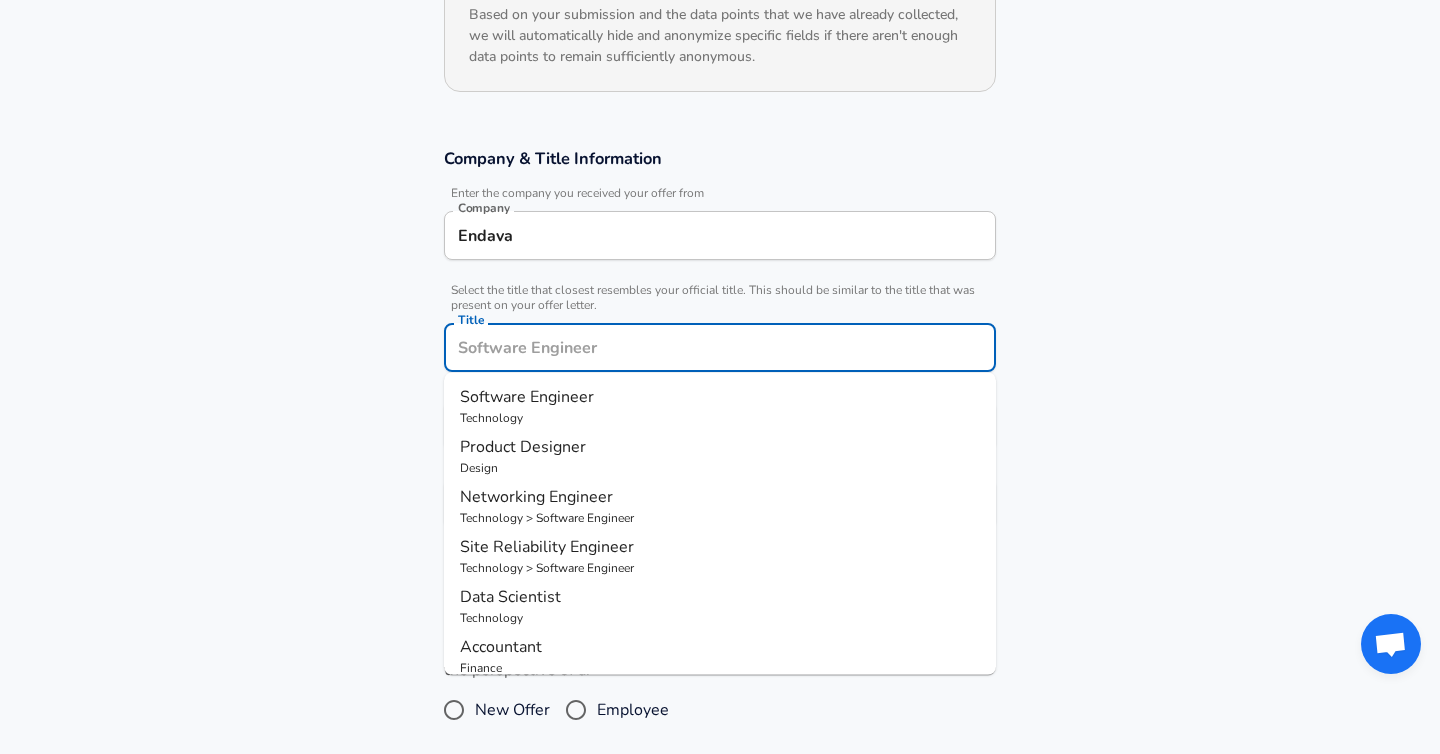 click on "Software Engineer" at bounding box center [527, 397] 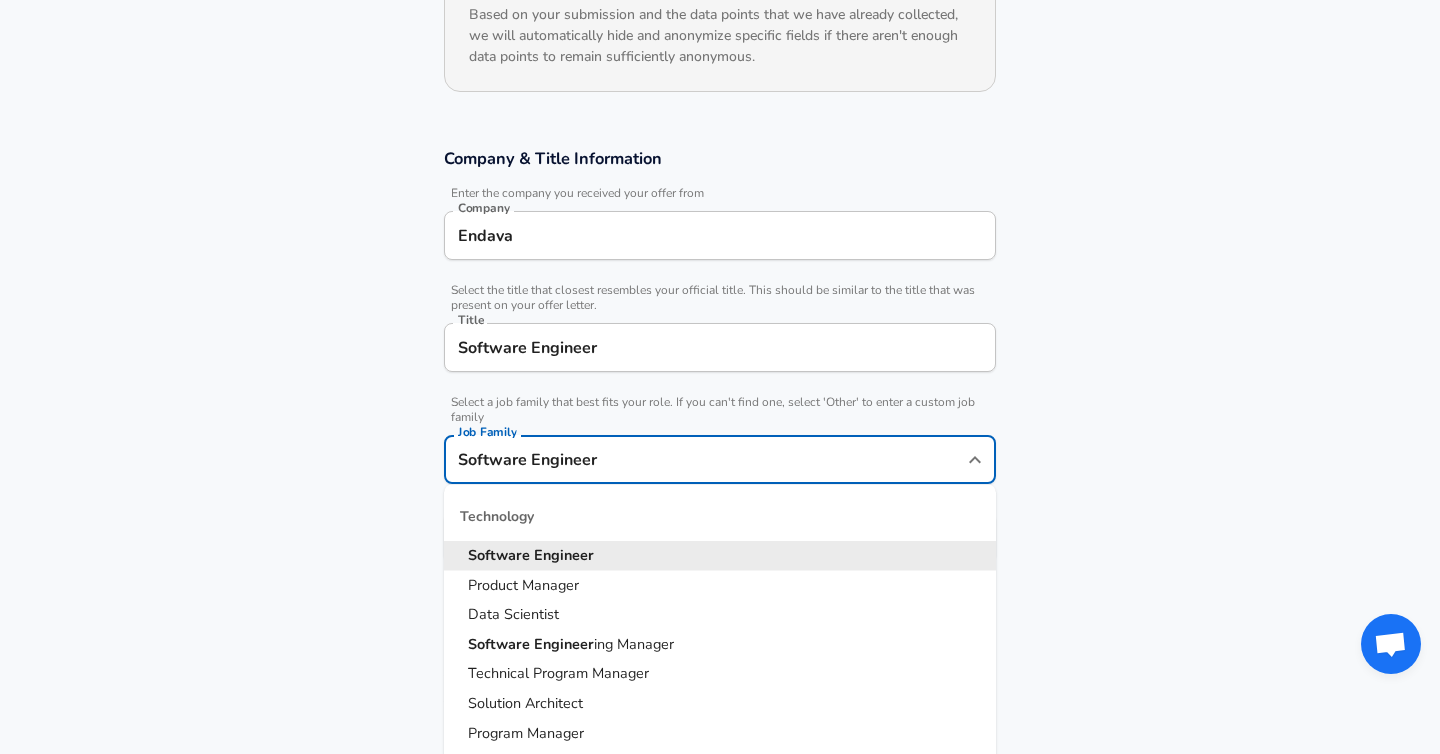 scroll, scrollTop: 343, scrollLeft: 0, axis: vertical 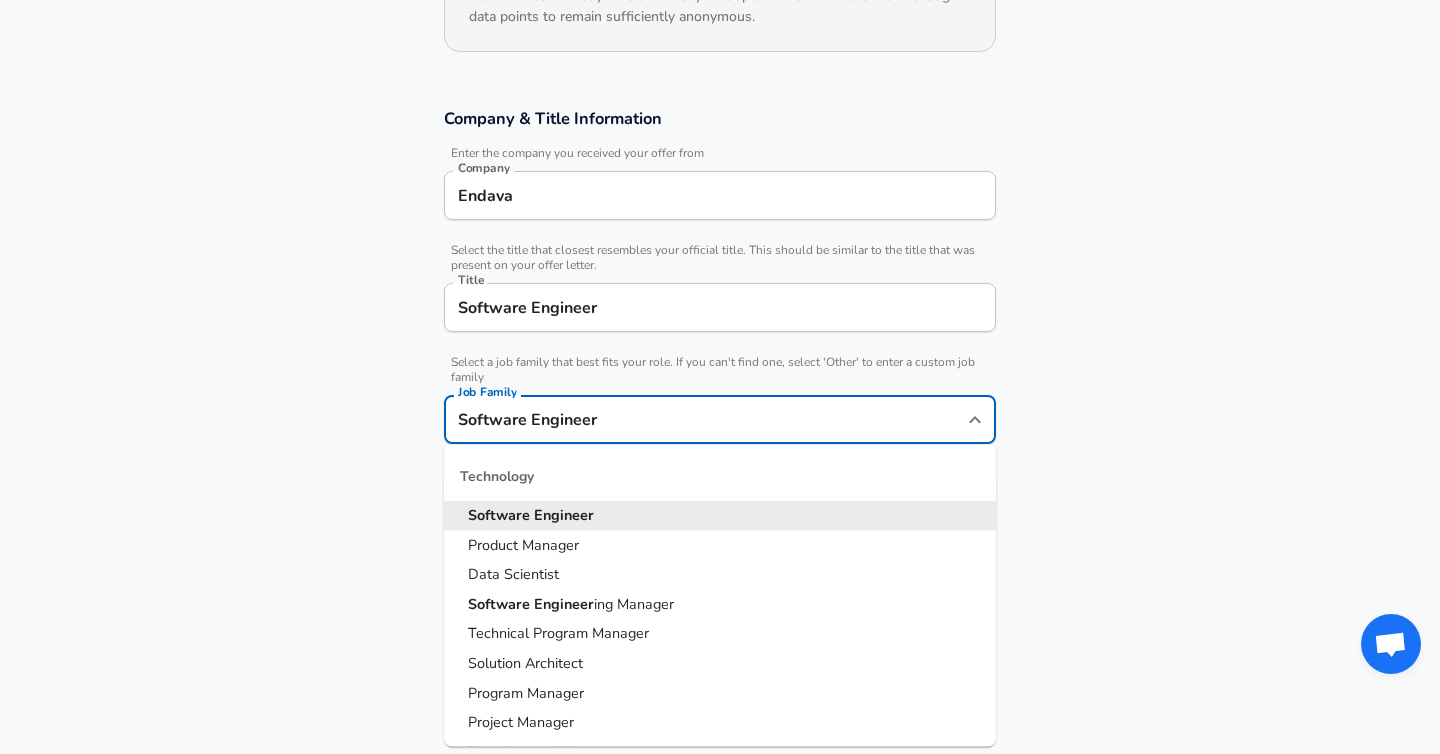 click on "Software Engineer" at bounding box center [705, 419] 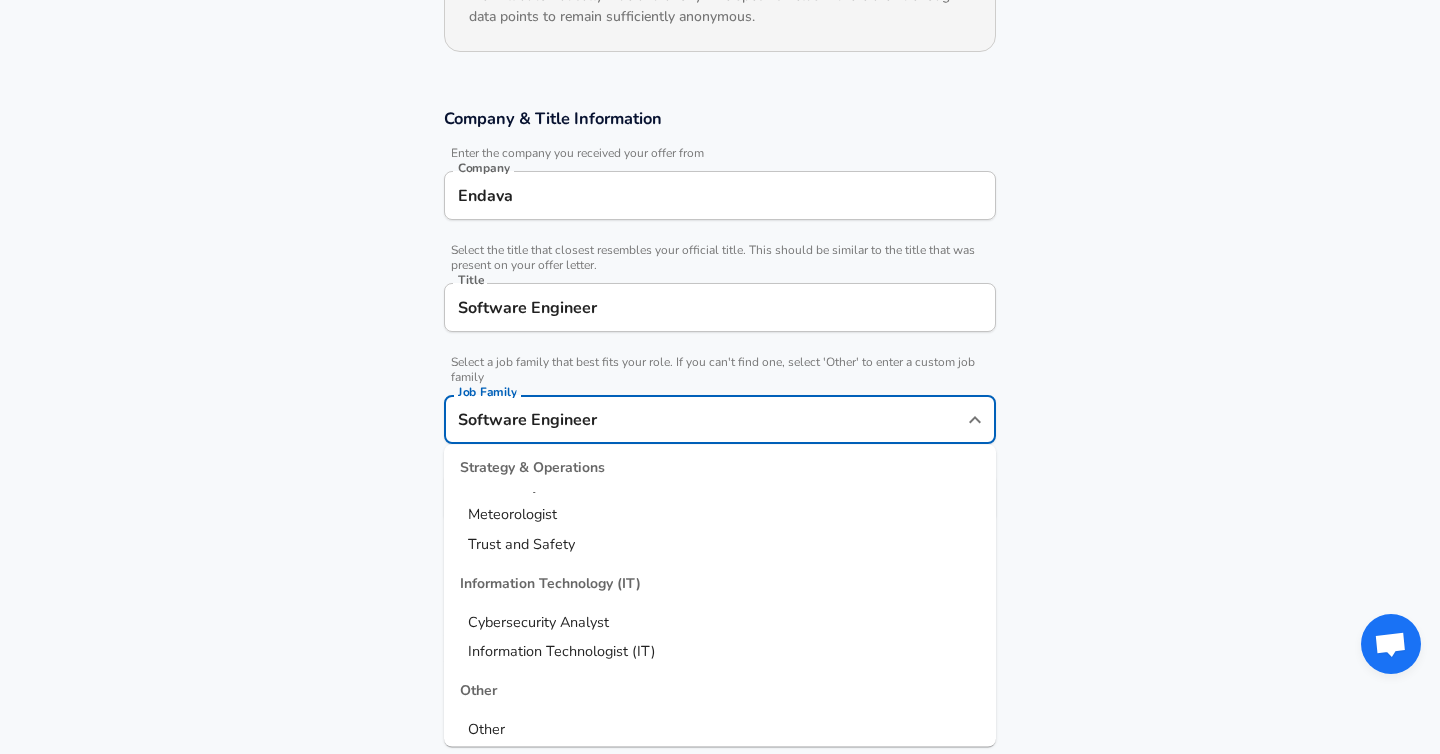 scroll, scrollTop: 2691, scrollLeft: 0, axis: vertical 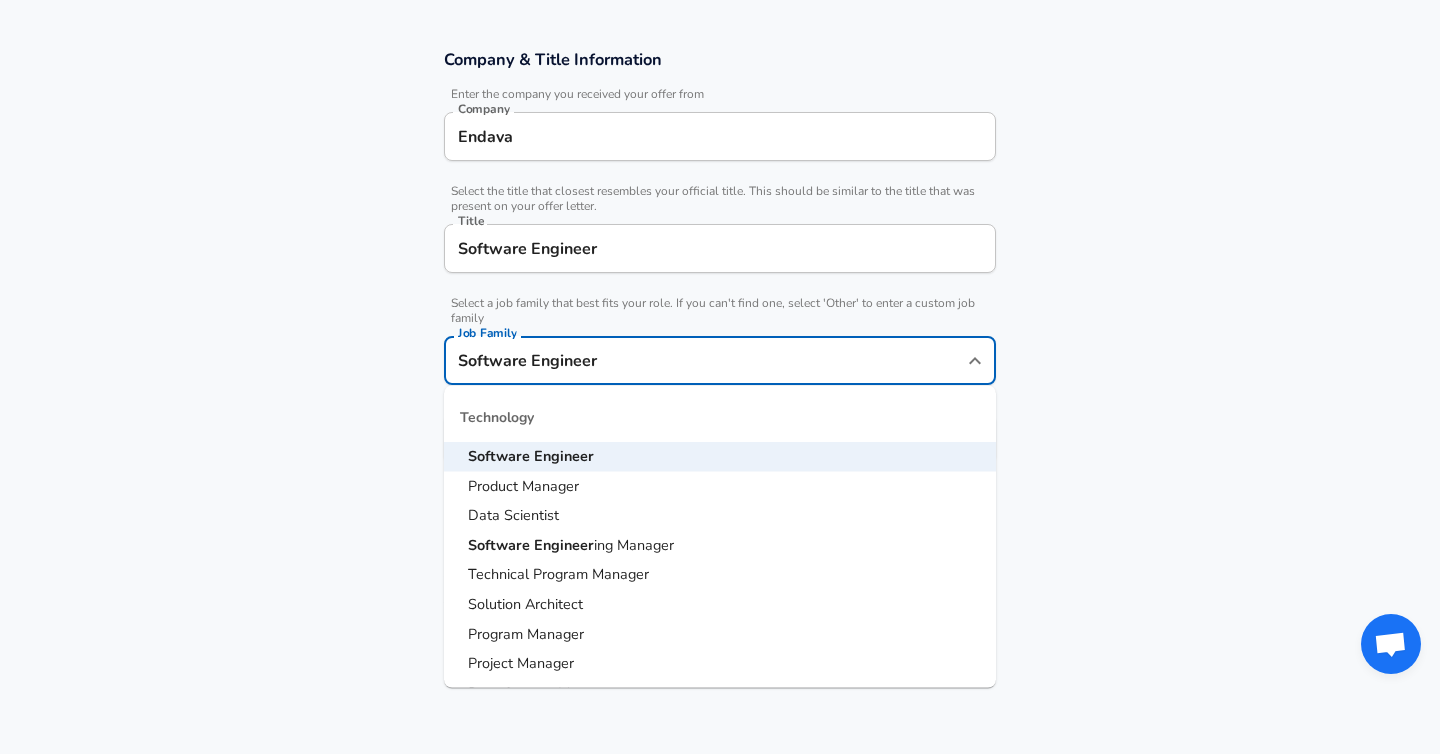 click on "Company & Title Information   Enter the company you received your offer from Company Endava Company   Select the title that closest resembles your official title. This should be similar to the title that was present on your offer letter. Title Software Engineer Title   Select a job family that best fits your role. If you can't find one, select 'Other' to enter a custom job family Job Family Software Engineer Job Family Technology Software     Engineer Product Manager Data Scientist Software     Engineer ing Manager Technical Program Manager Solution Architect Program Manager Project Manager Data Science Manager Technical Writer Engineering Biomedical  Engineer Civil  Engineer Hardware  Engineer Mechanical  Engineer Geological  Engineer Electrical  Engineer Controls  Engineer Chemical  Engineer Aerospace  Engineer Materials  Engineer Optical  Engineer MEP  Engineer Prompt  Engineer Business Management Consultant Business Development Sales Sales Legal Legal Sales Sales  Engineer Legal Regulatory Affairs Sales" at bounding box center (720, 266) 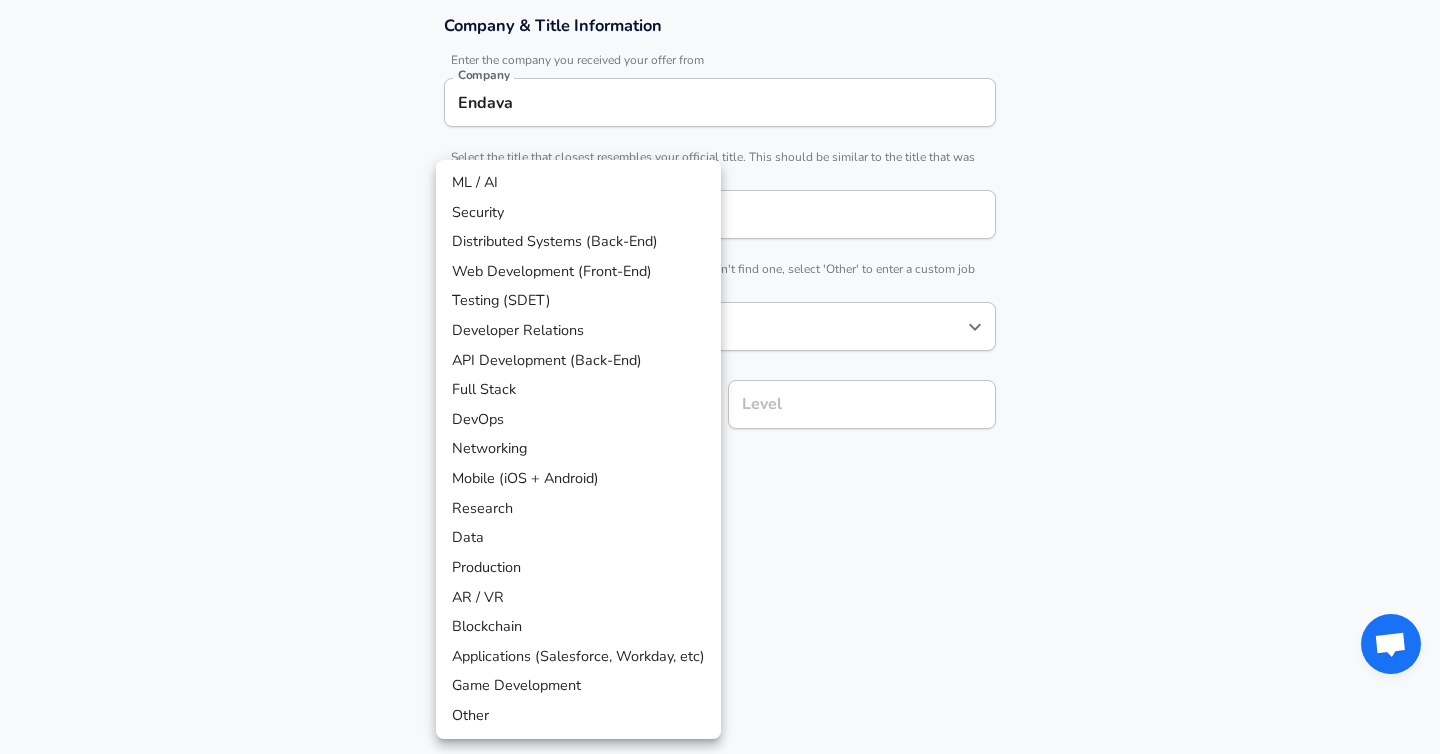 click on "Restart Add Your Salary Upload your offer letter   to verify your submission Enhance Privacy and Anonymity Yes Automatically hides specific fields until there are enough submissions to safely display the full details.   More Details Based on your submission and the data points that we have already collected, we will automatically hide and anonymize specific fields if there aren't enough data points to remain sufficiently anonymous. Company & Title Information   Enter the company you received your offer from Company Endava Company   Select the title that closest resembles your official title. This should be similar to the title that was present on your offer letter. Title Software Engineer Title   Select a job family that best fits your role. If you can't find one, select 'Other' to enter a custom job family Job Family Software Engineer Job Family   Select a Specialization that best fits your role. If you can't find one, select 'Other' to enter a custom specialization Select Specialization ​ Level Level" at bounding box center (720, -59) 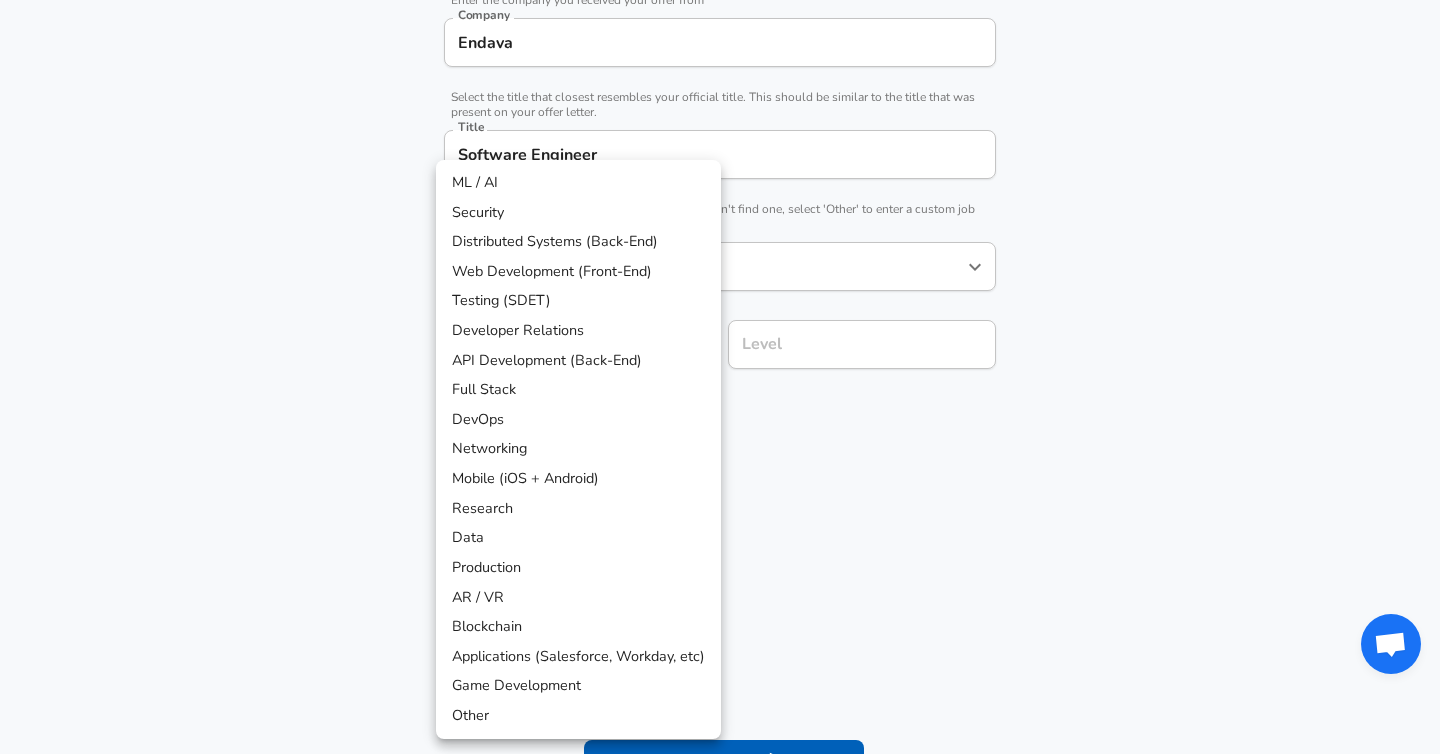 click on "Mobile (iOS + Android)" at bounding box center (578, 479) 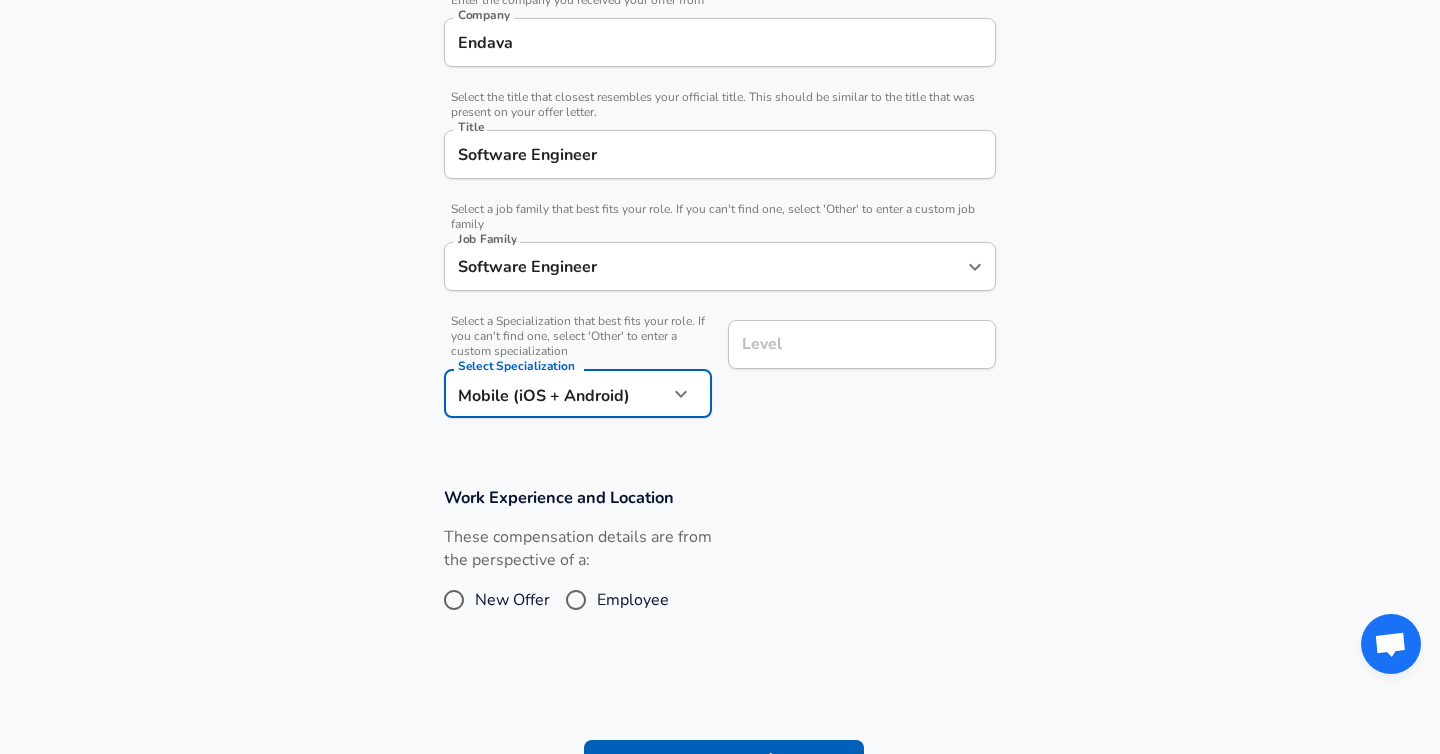 click on "Restart Add Your Salary Upload your offer letter   to verify your submission Enhance Privacy and Anonymity Yes Automatically hides specific fields until there are enough submissions to safely display the full details.   More Details Based on your submission and the data points that we have already collected, we will automatically hide and anonymize specific fields if there aren't enough data points to remain sufficiently anonymous. Company & Title Information   Enter the company you received your offer from Company Endava Company   Select the title that closest resembles your official title. This should be similar to the title that was present on your offer letter. Title Software Engineer Title   Select a job family that best fits your role. If you can't find one, select 'Other' to enter a custom job family Job Family Software Engineer Job Family   Select a Specialization that best fits your role. If you can't find one, select 'Other' to enter a custom specialization Select Specialization Level Level Employee" at bounding box center [720, -119] 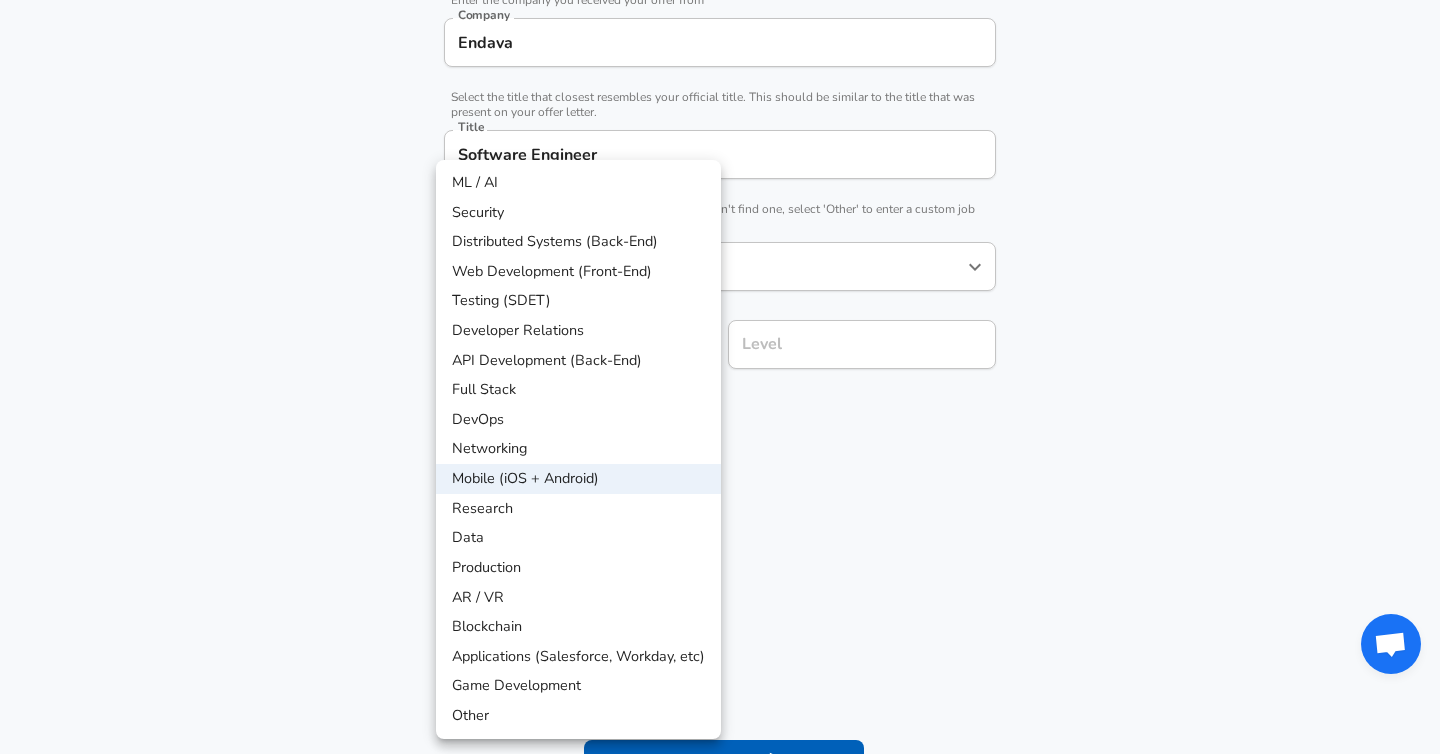 click at bounding box center (720, 377) 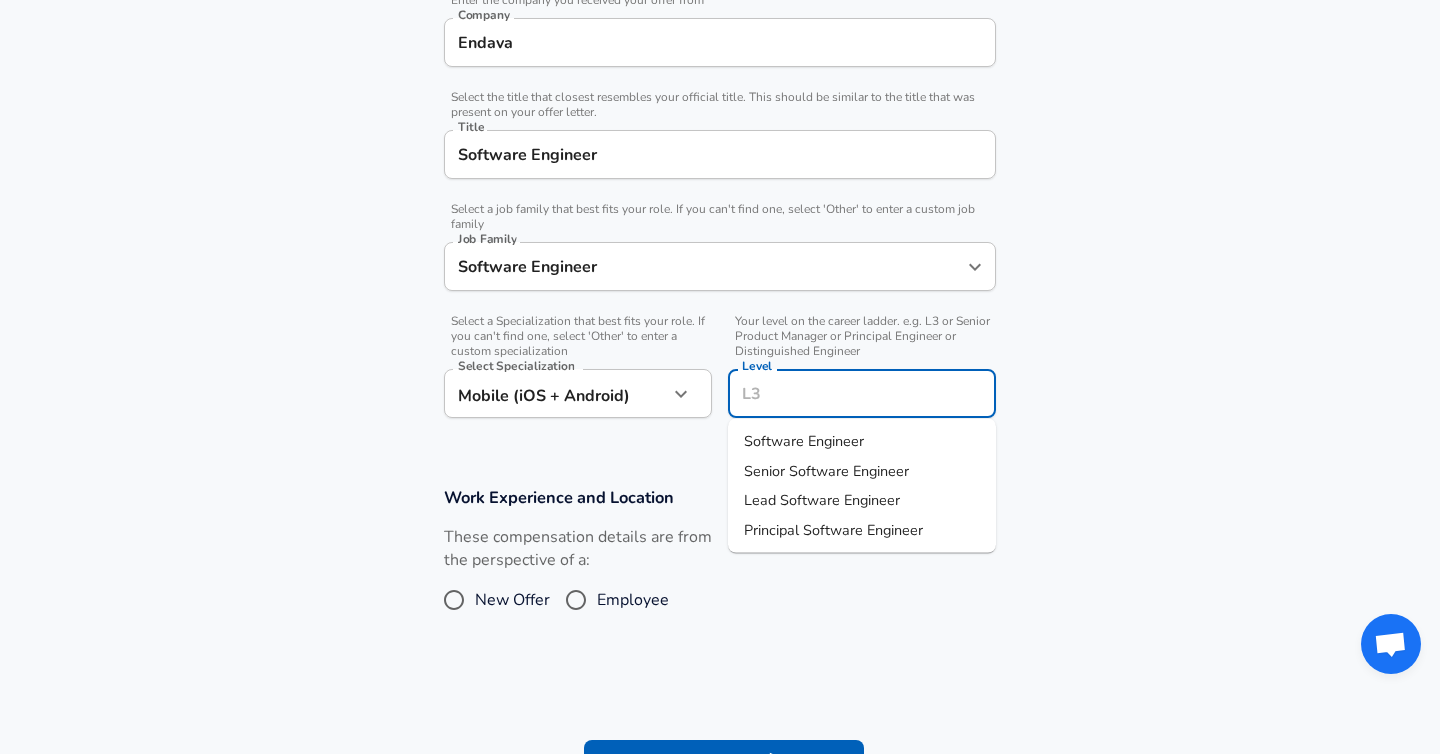 scroll, scrollTop: 536, scrollLeft: 0, axis: vertical 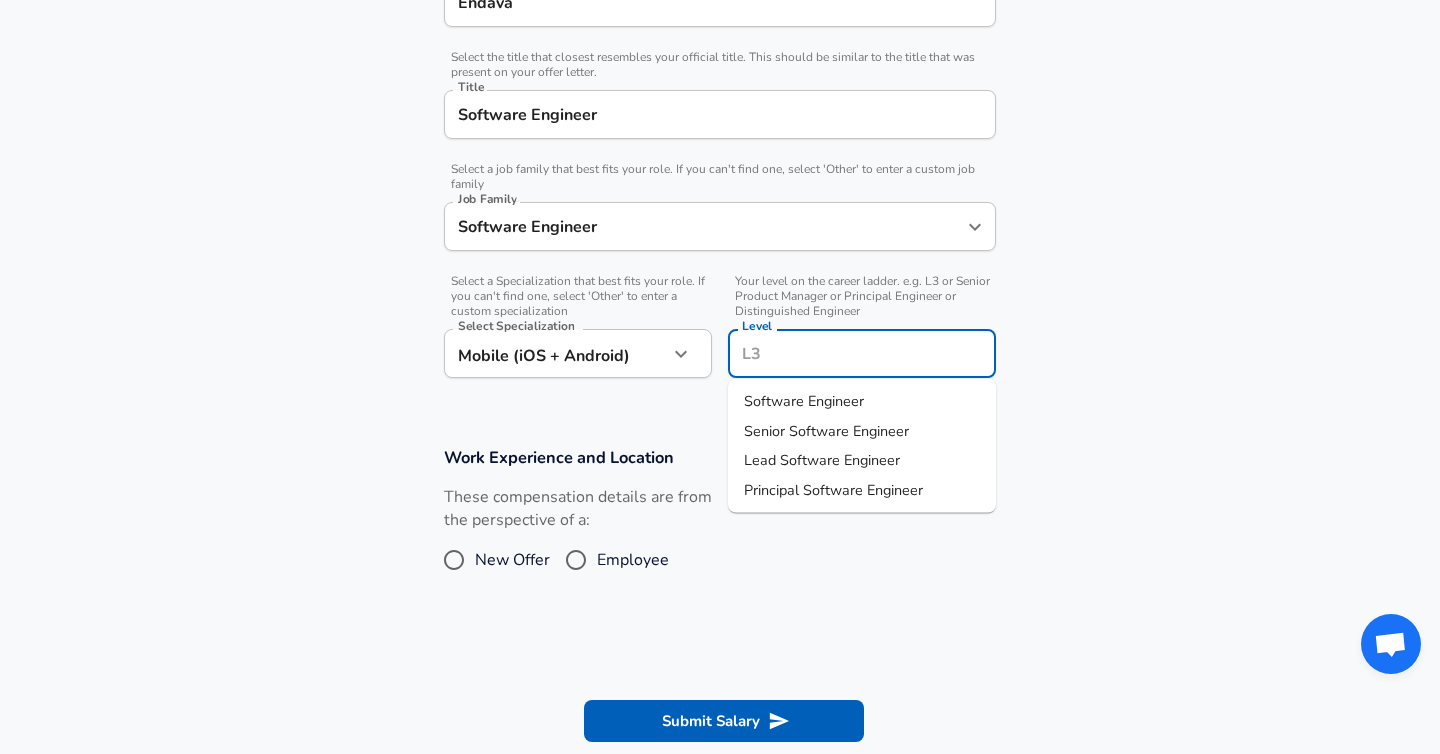 click on "Level" at bounding box center (862, 353) 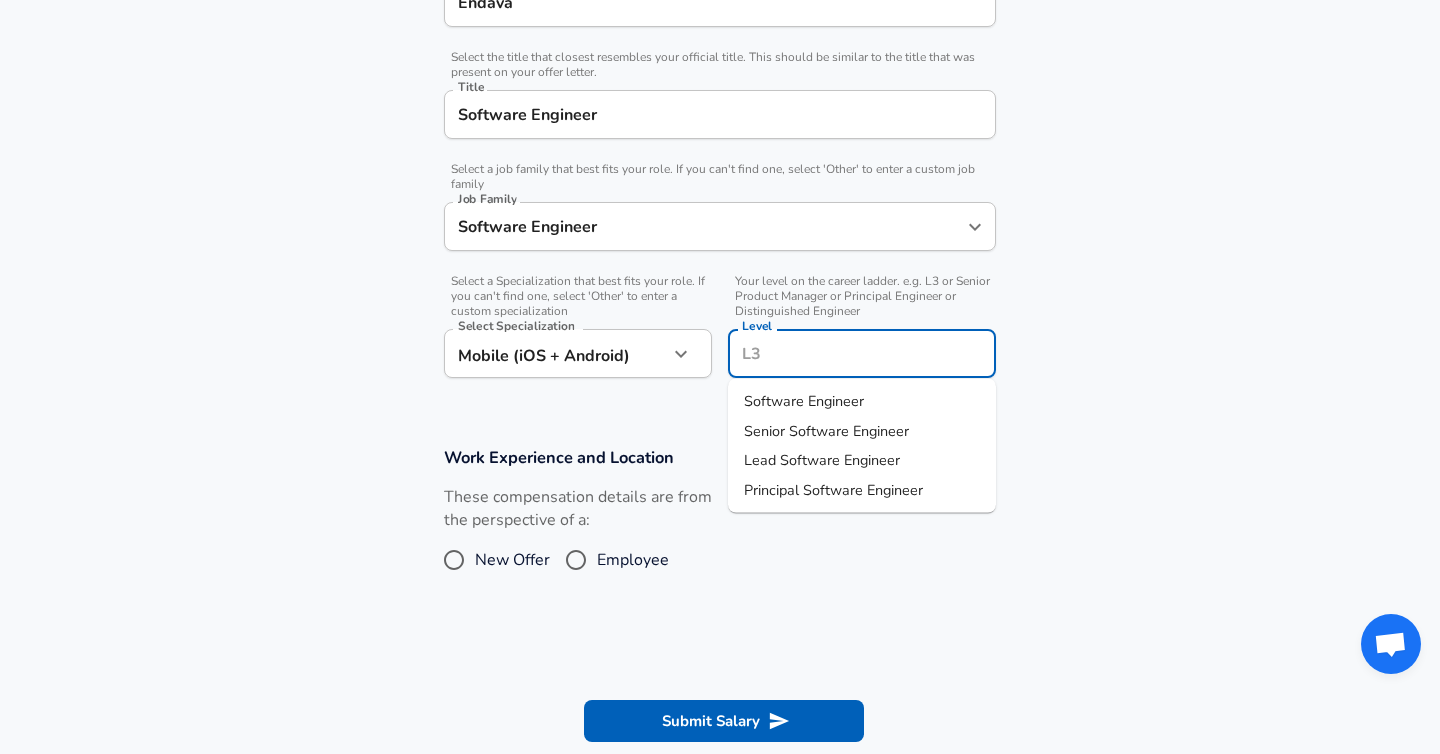 click on "Senior Software Engineer" at bounding box center [826, 430] 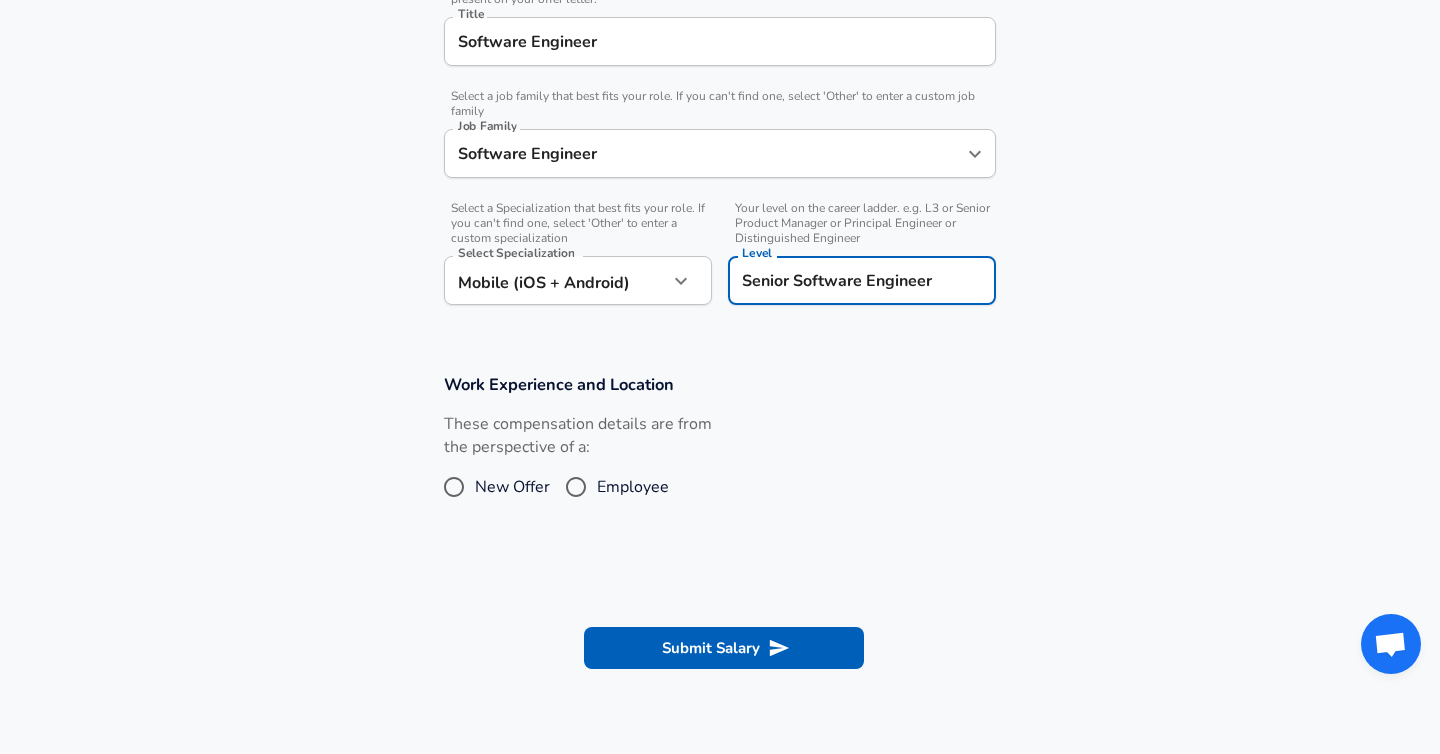 scroll, scrollTop: 611, scrollLeft: 0, axis: vertical 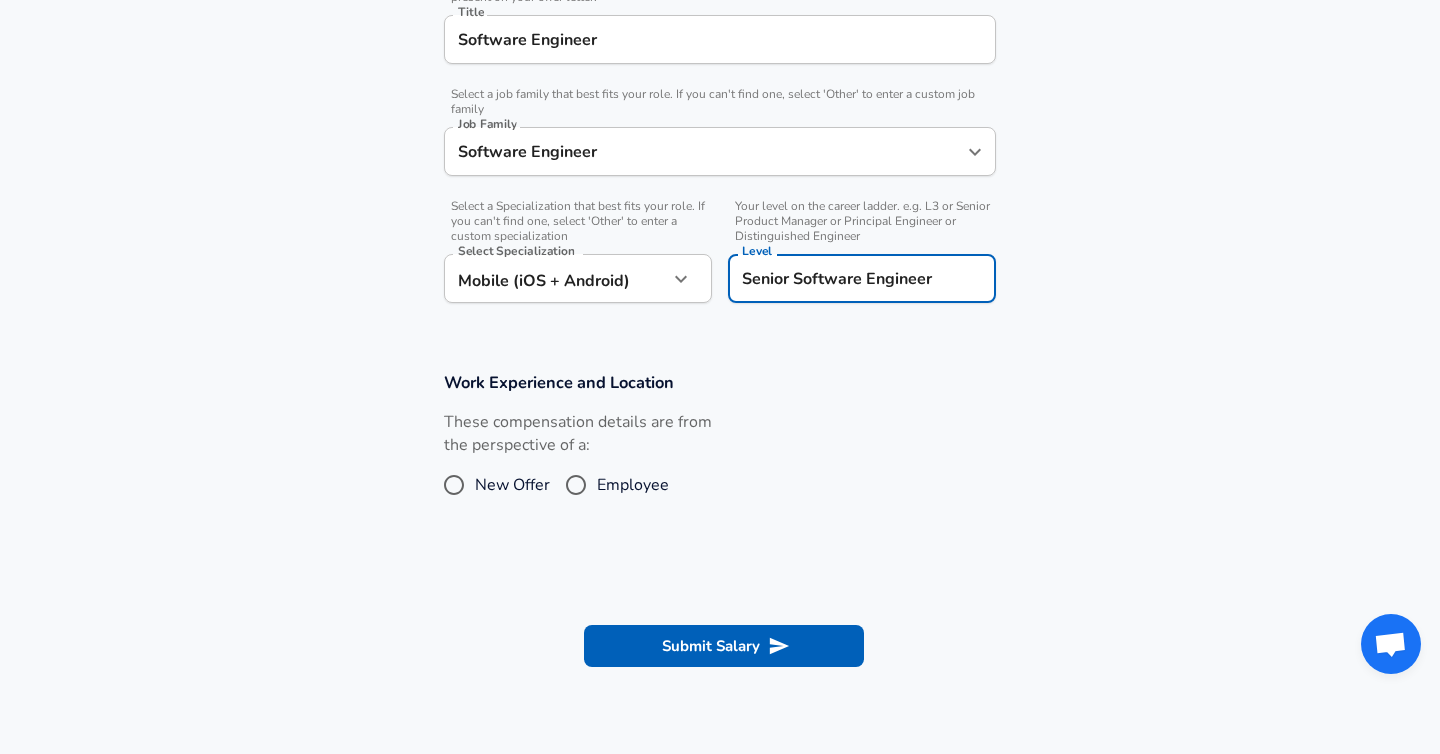 click on "Employee" at bounding box center (576, 485) 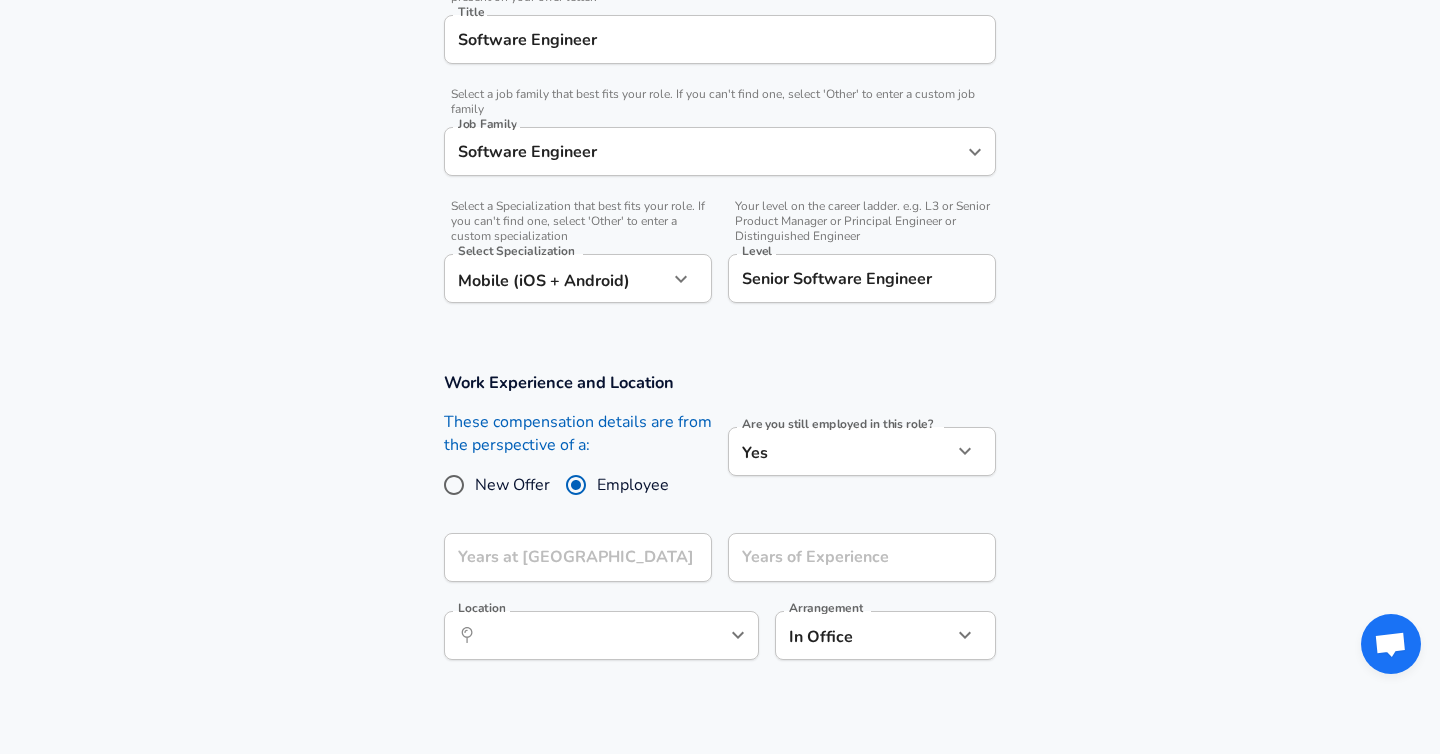 click on "Restart Add Your Salary Upload your offer letter   to verify your submission Enhance Privacy and Anonymity Yes Automatically hides specific fields until there are enough submissions to safely display the full details.   More Details Based on your submission and the data points that we have already collected, we will automatically hide and anonymize specific fields if there aren't enough data points to remain sufficiently anonymous. Company & Title Information   Enter the company you received your offer from Company Endava Company   Select the title that closest resembles your official title. This should be similar to the title that was present on your offer letter. Title Software Engineer Title   Select a job family that best fits your role. If you can't find one, select 'Other' to enter a custom job family Job Family Software Engineer Job Family   Select a Specialization that best fits your role. If you can't find one, select 'Other' to enter a custom specialization Select Specialization   Level Level Yes" at bounding box center [720, -234] 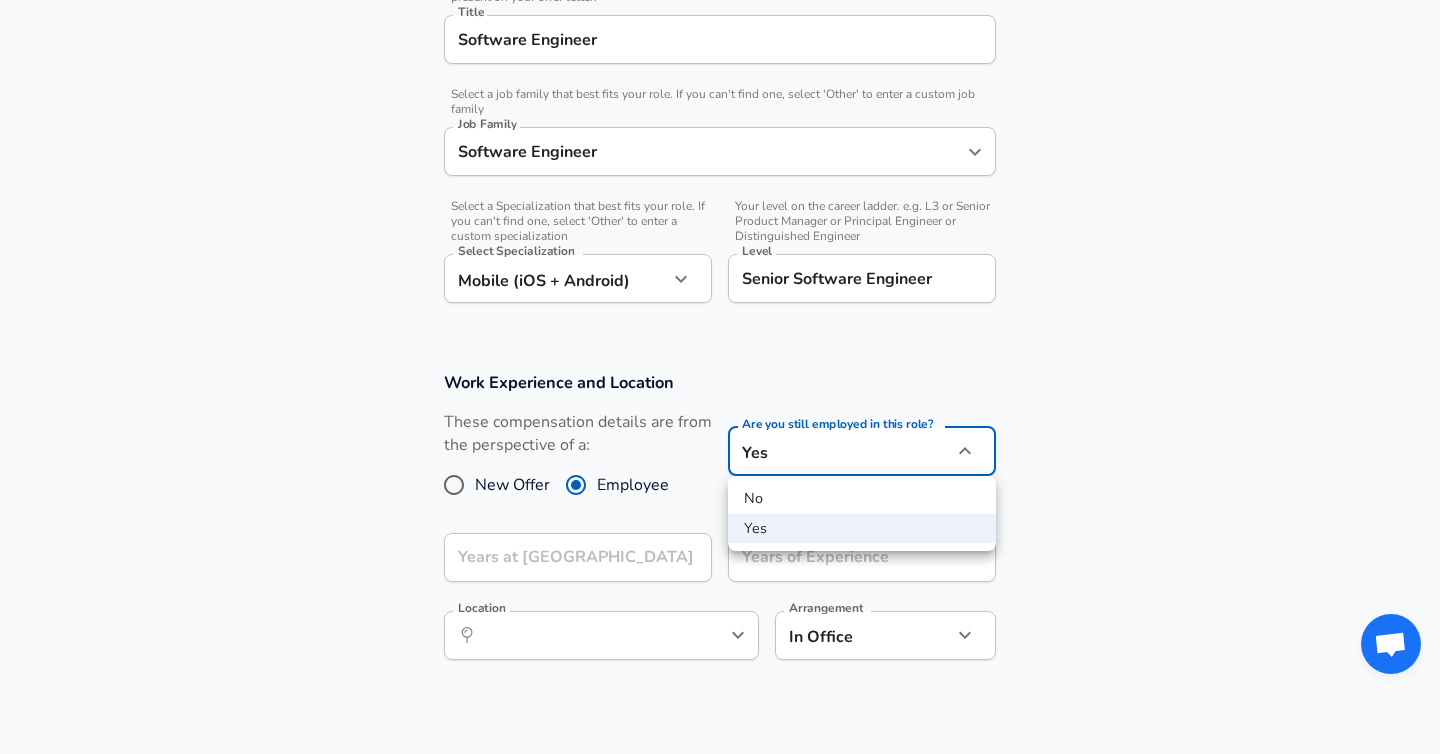 click at bounding box center [720, 377] 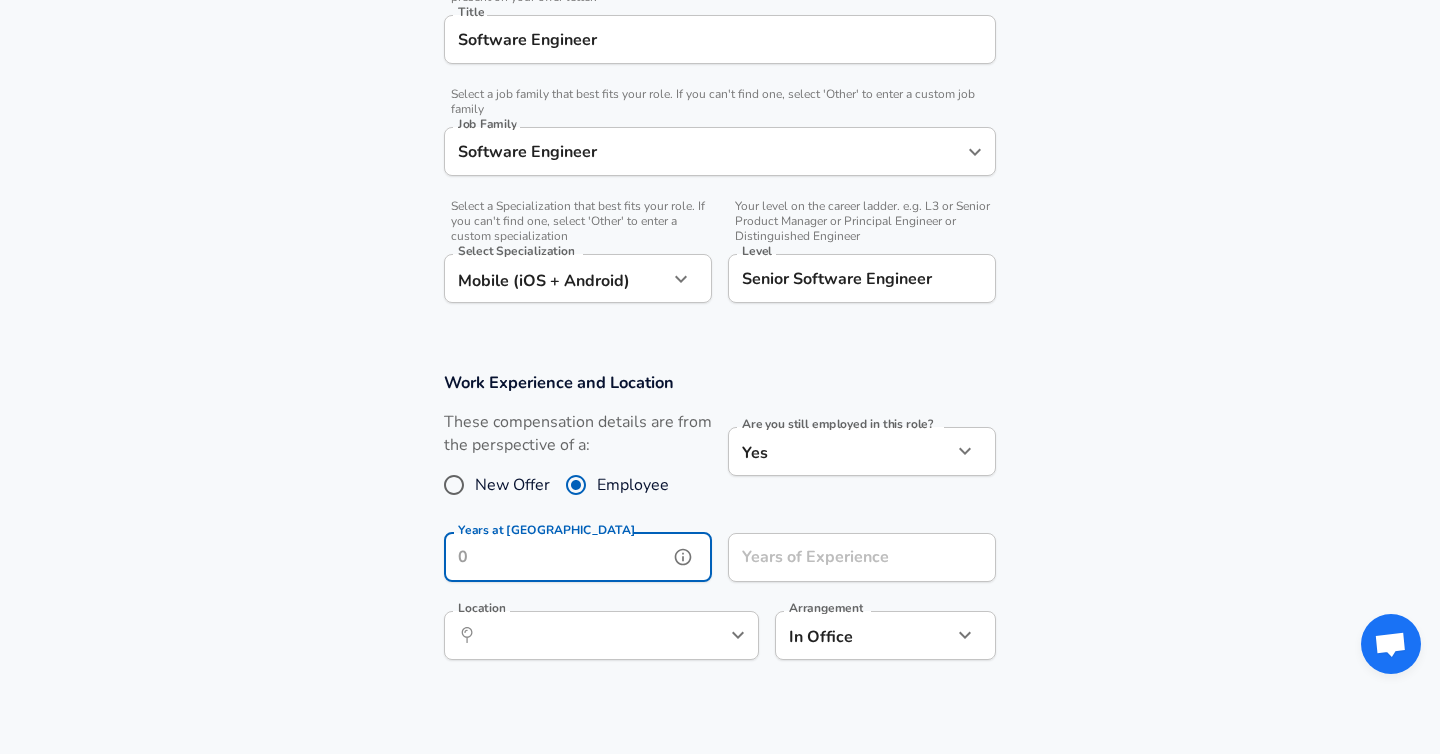 click on "Years at [GEOGRAPHIC_DATA]" at bounding box center [556, 557] 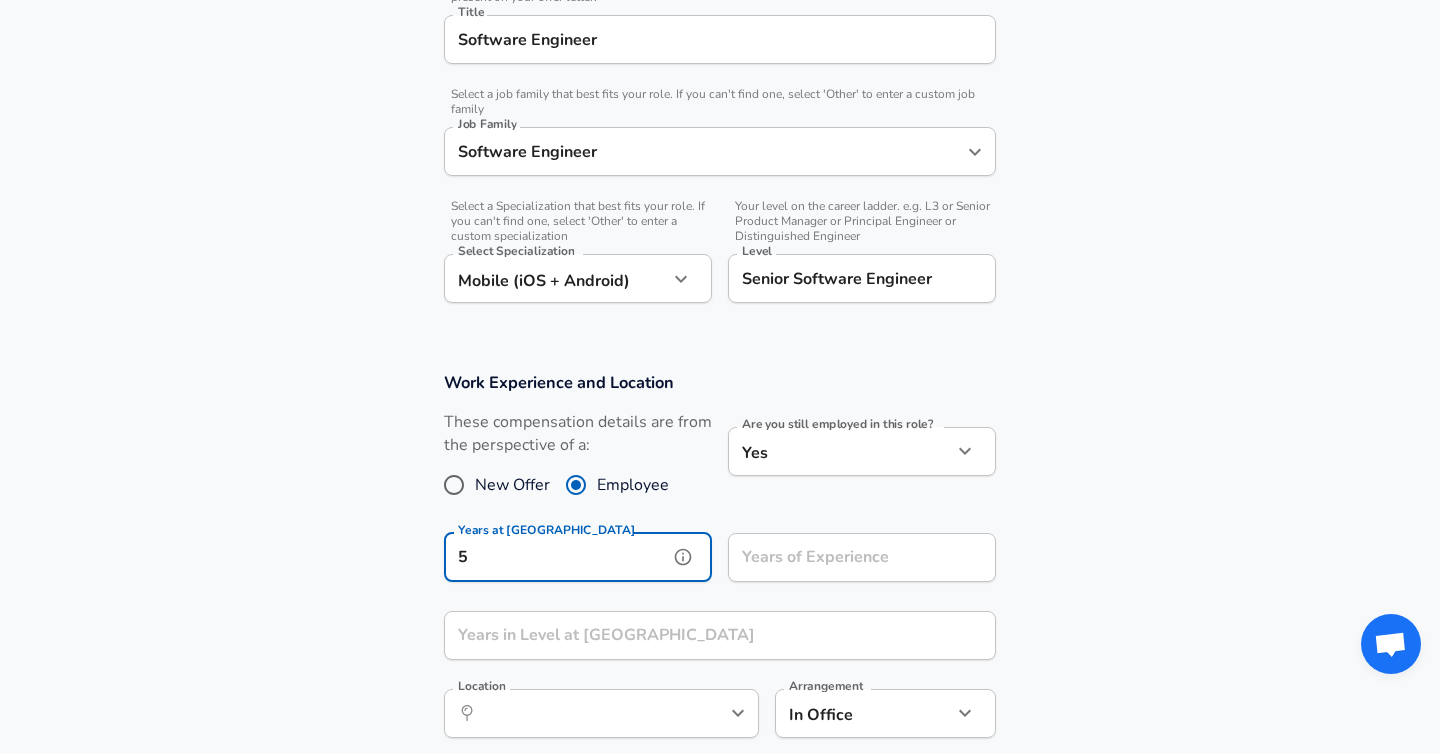 type on "5" 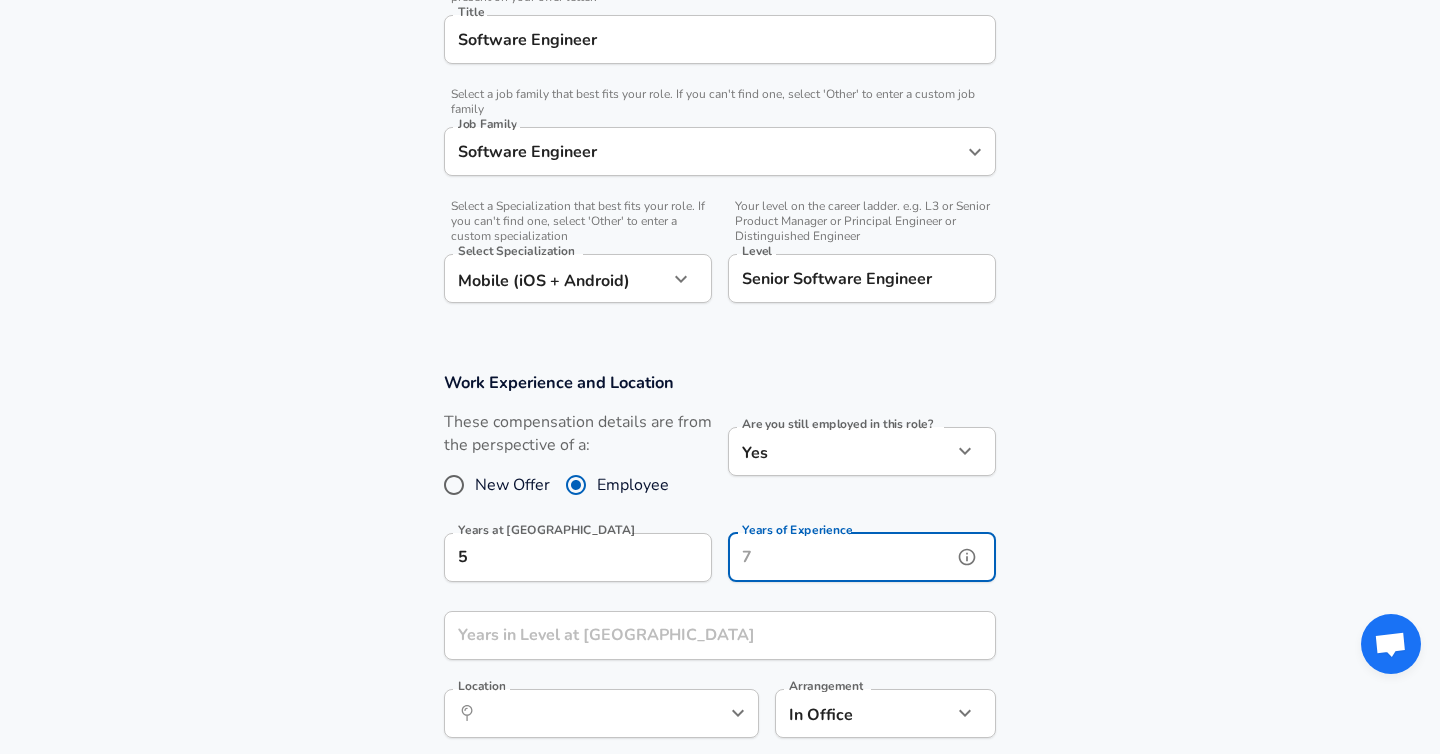click on "Years of Experience" at bounding box center [840, 557] 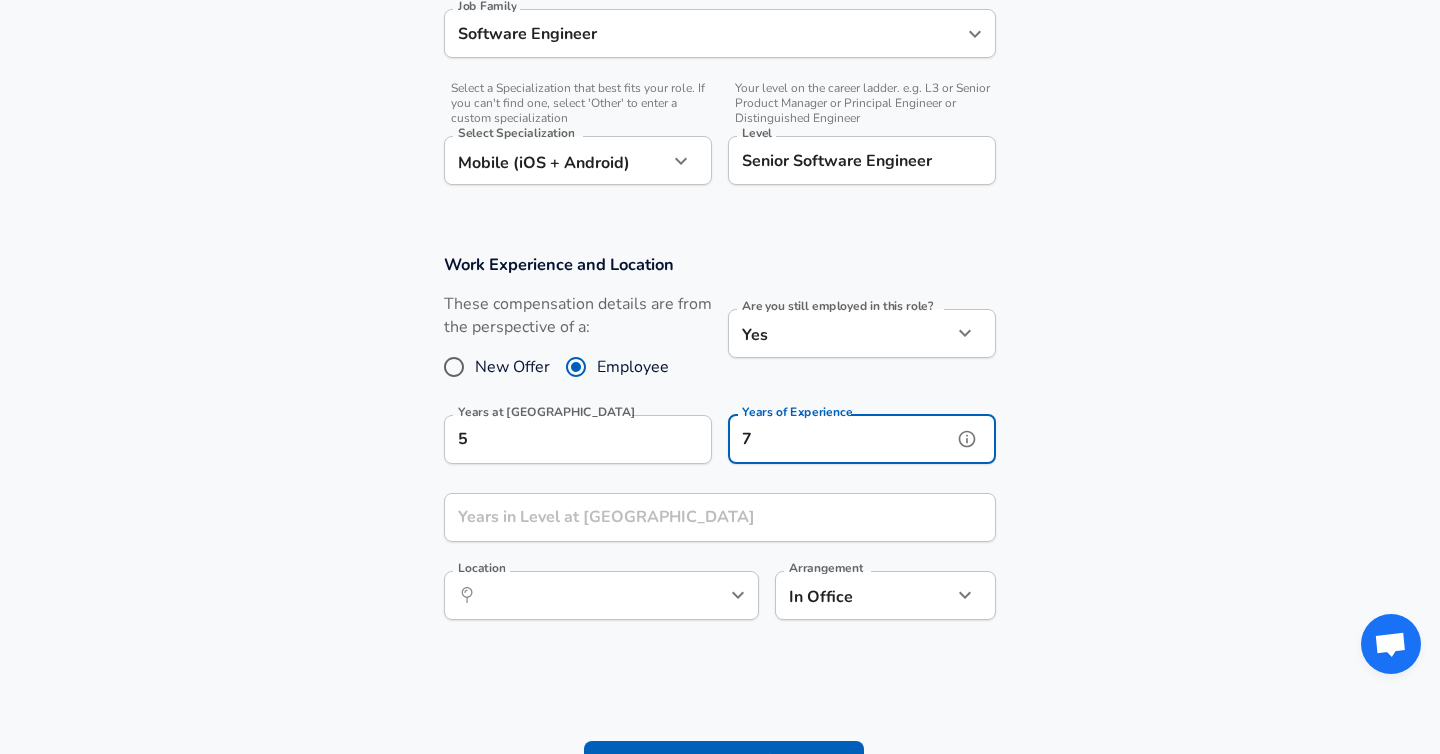 scroll, scrollTop: 730, scrollLeft: 0, axis: vertical 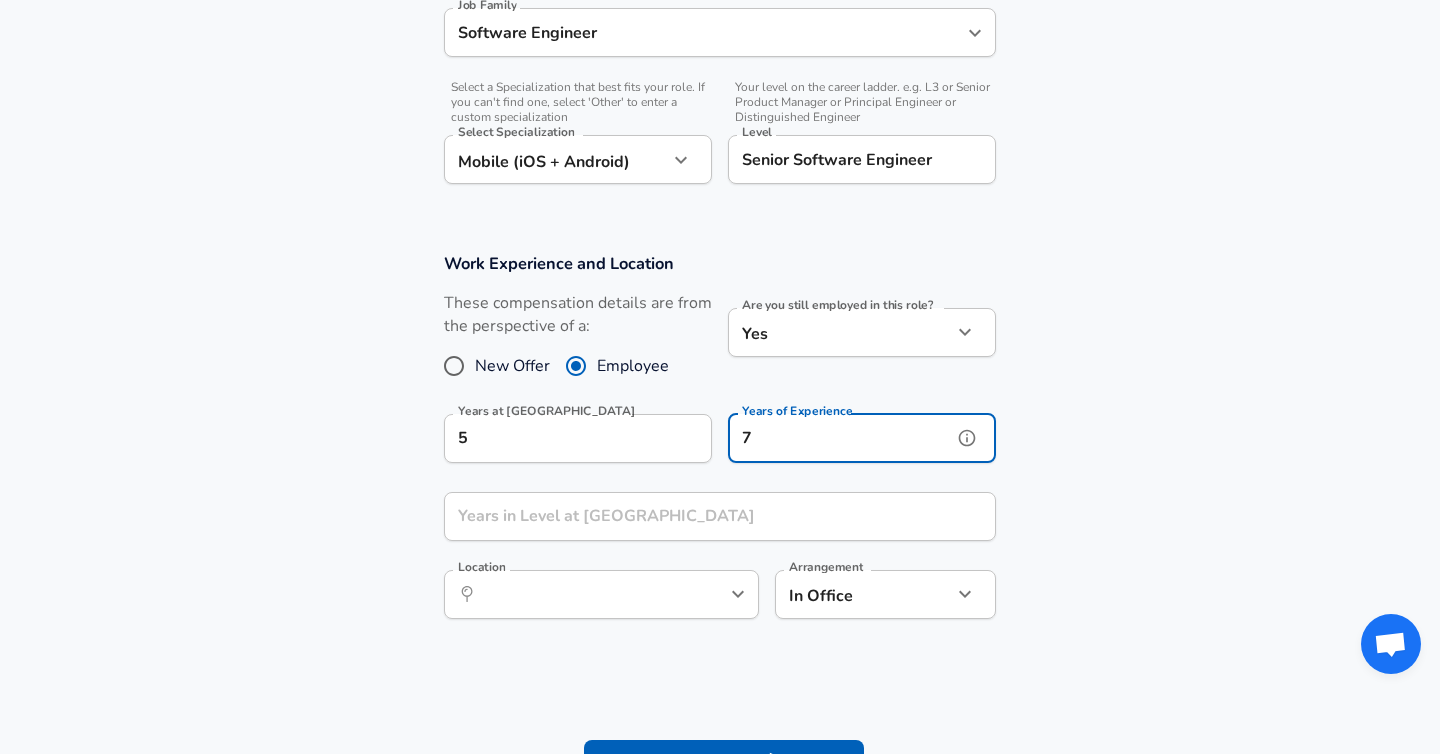 type on "7" 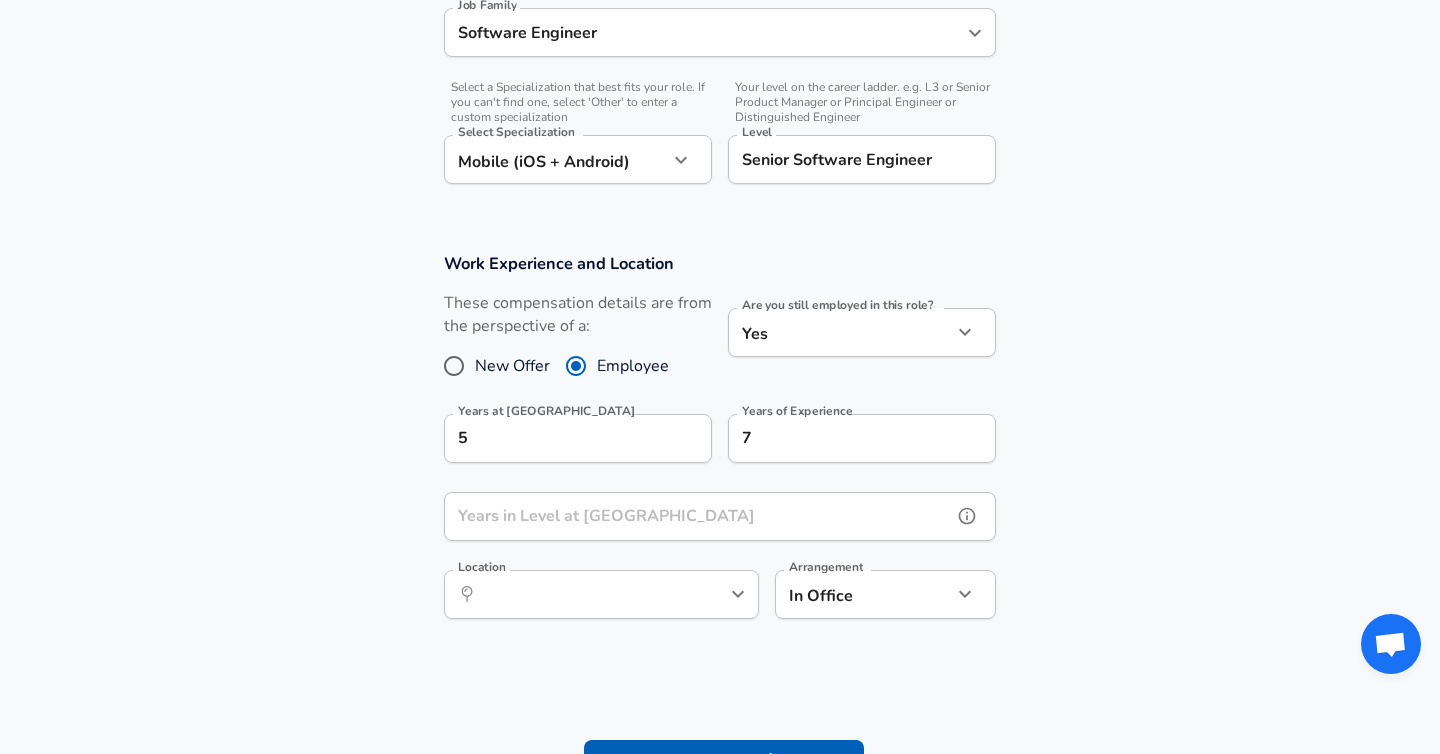 click on "Years in Level at [GEOGRAPHIC_DATA]" at bounding box center [698, 516] 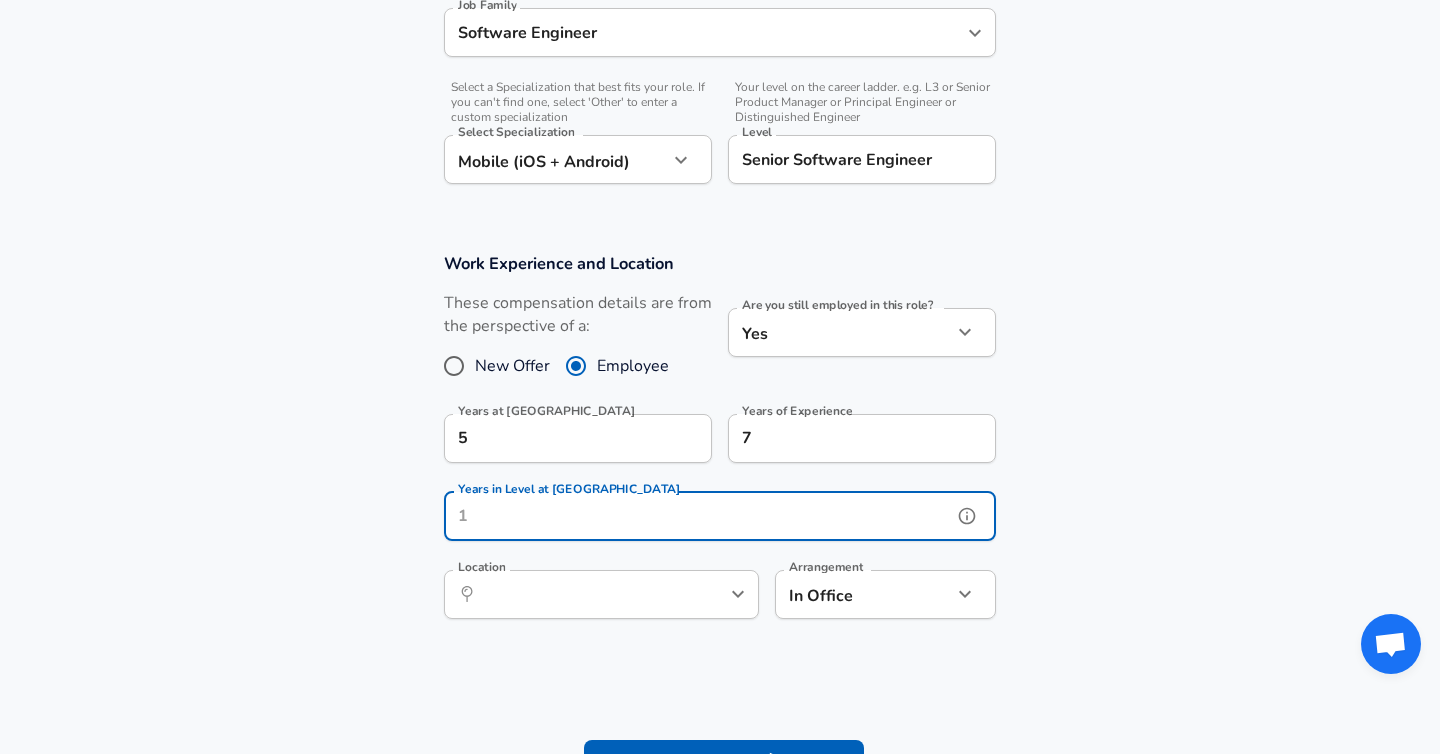 click on "Years in Level at [GEOGRAPHIC_DATA]" at bounding box center (698, 516) 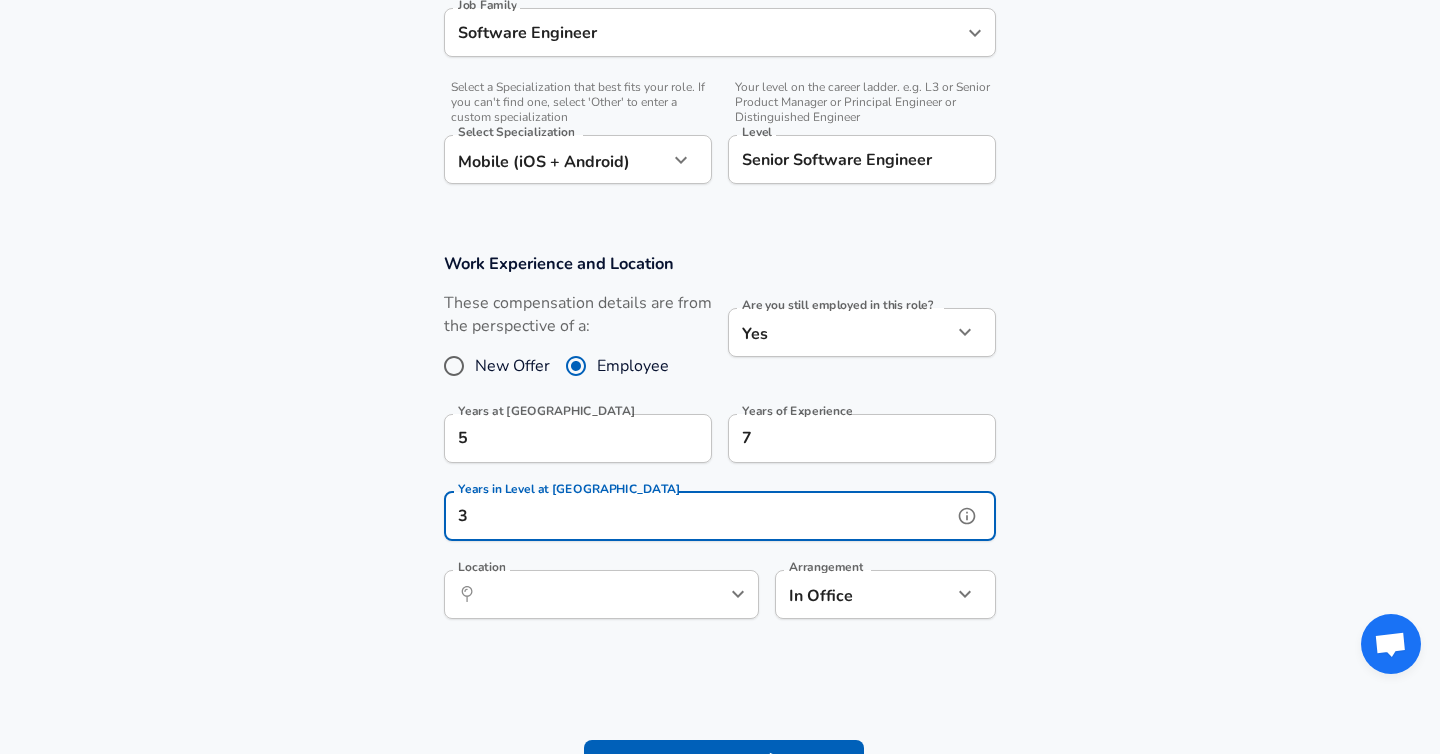 type on "3" 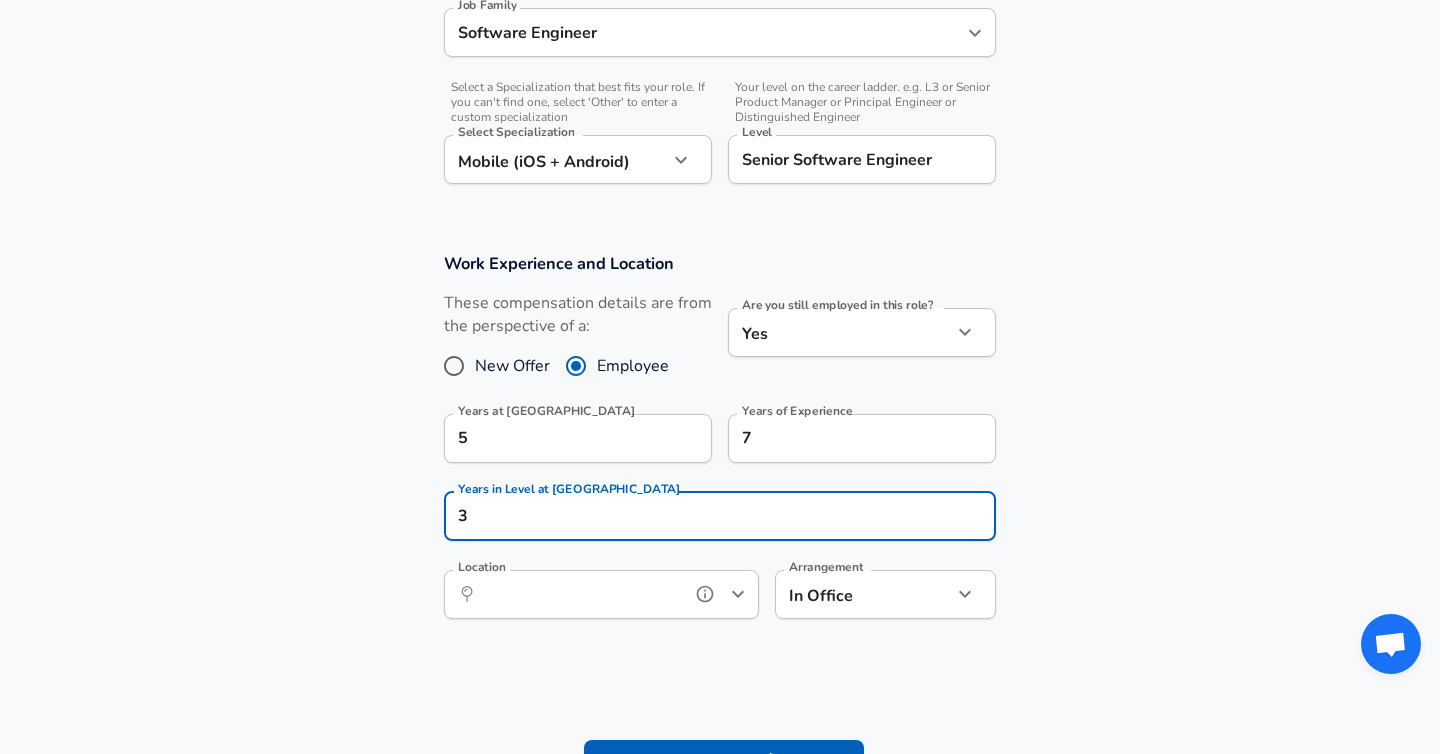 click on "Location" at bounding box center [579, 594] 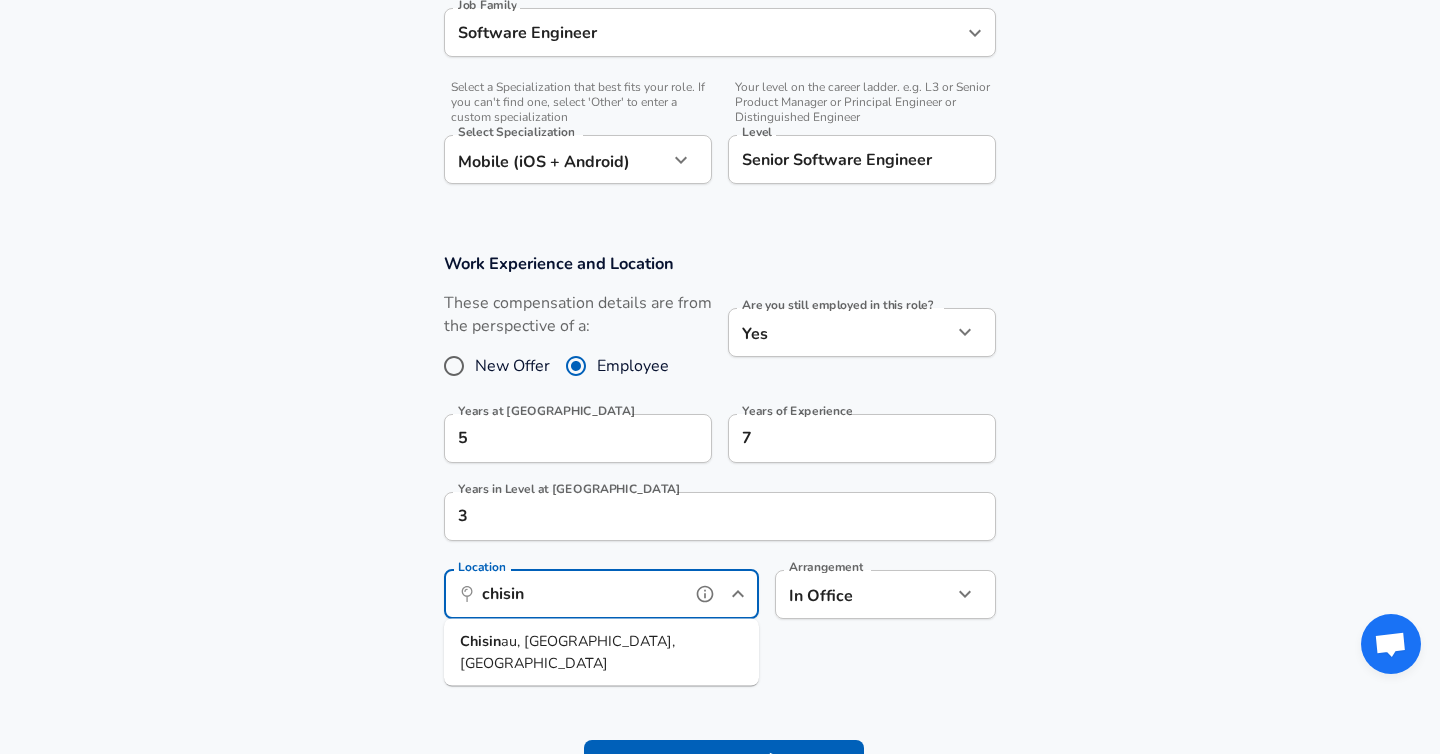 click on "au, [GEOGRAPHIC_DATA], [GEOGRAPHIC_DATA]" at bounding box center [567, 652] 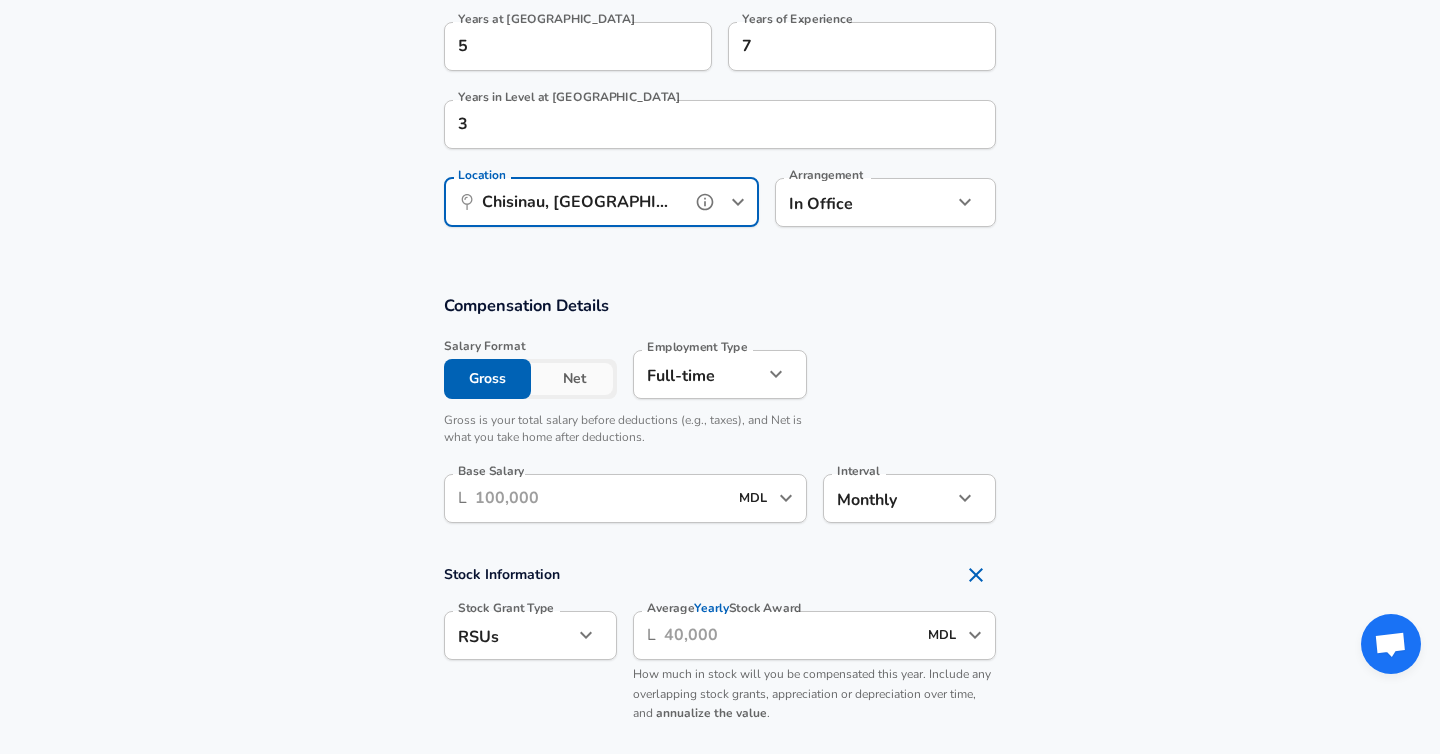 scroll, scrollTop: 1134, scrollLeft: 0, axis: vertical 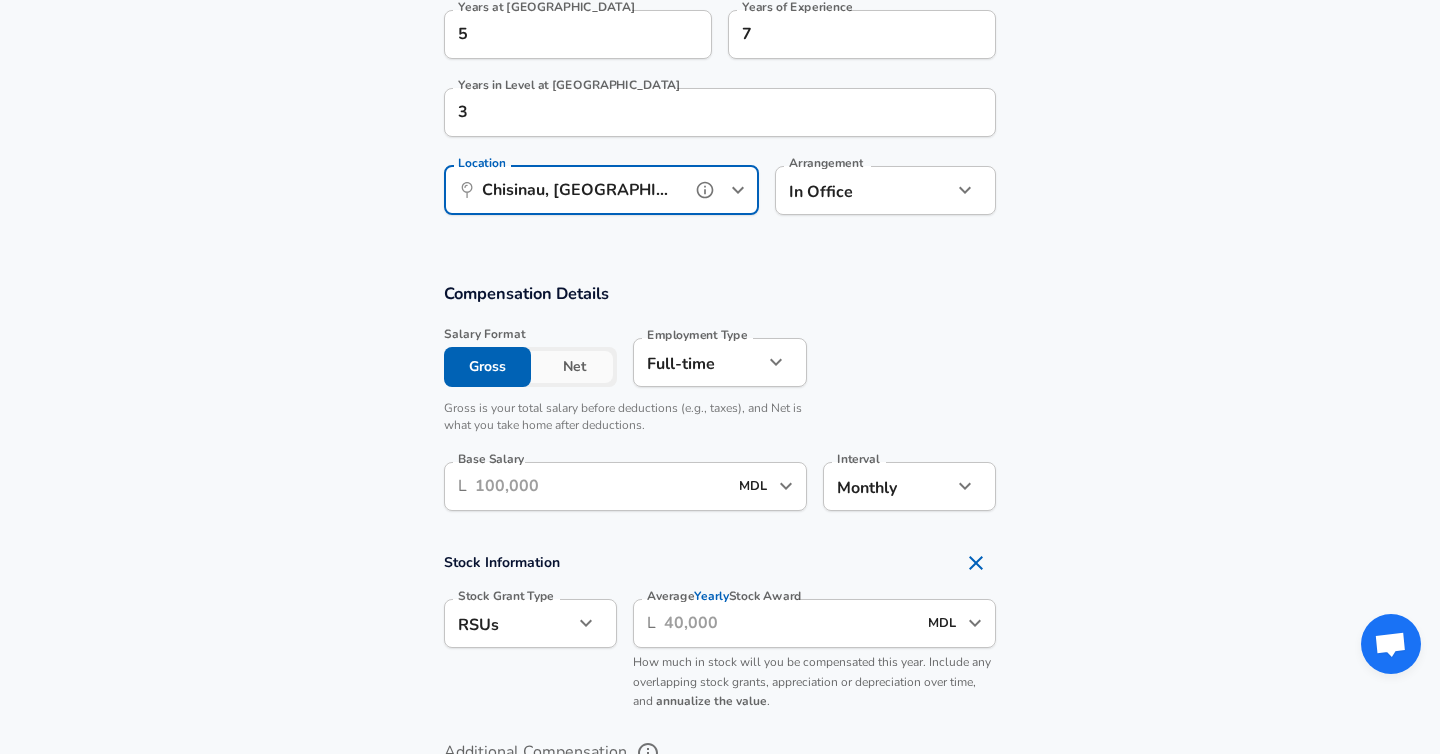 type on "Chisinau, [GEOGRAPHIC_DATA], [GEOGRAPHIC_DATA]" 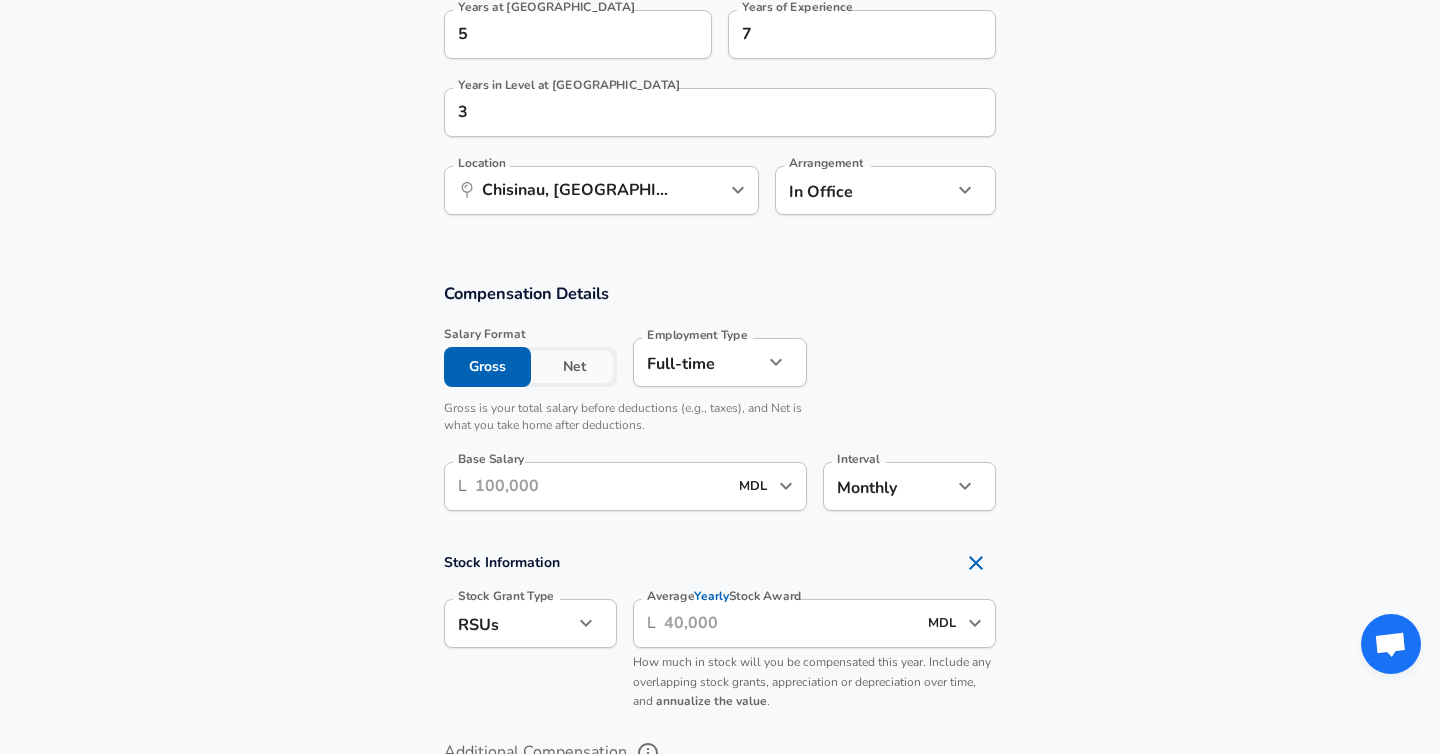click on "Net" at bounding box center (574, 367) 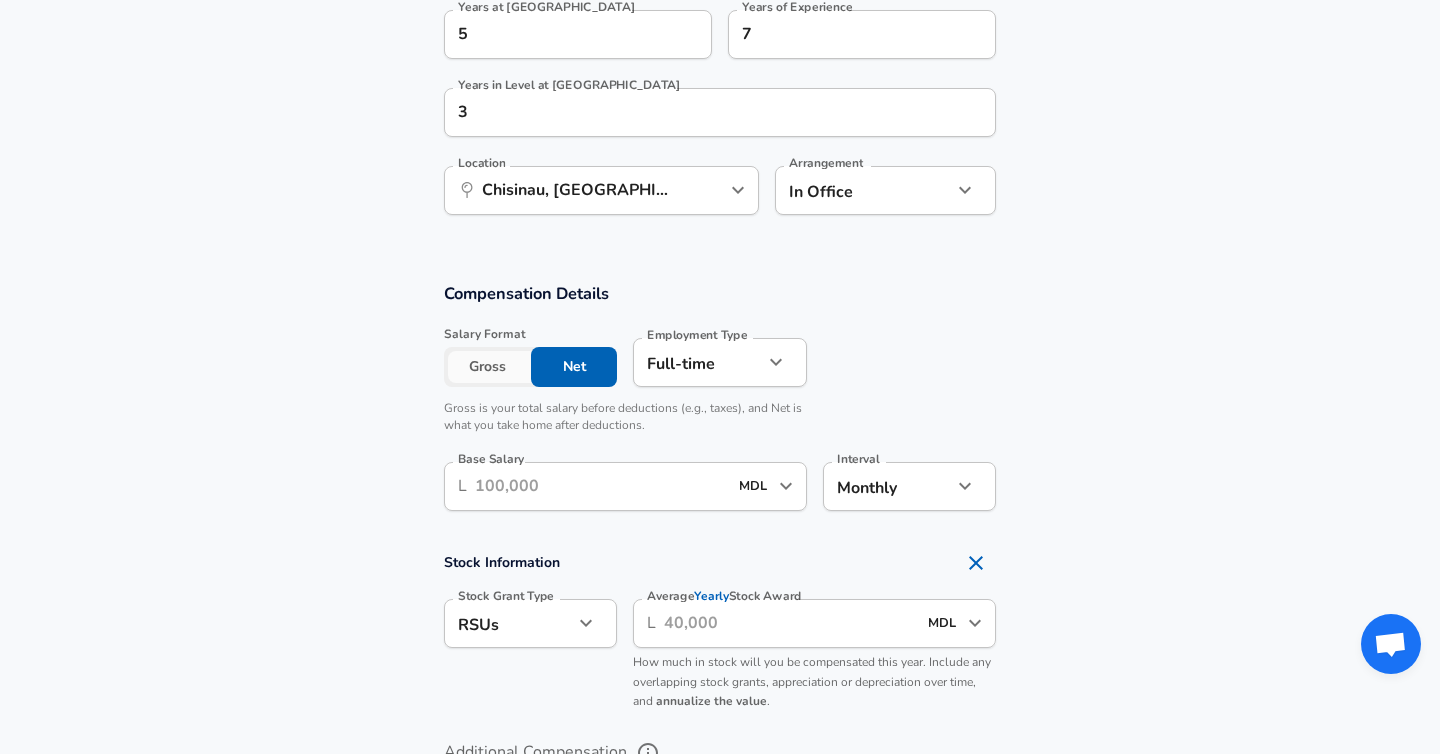 click on "Base Salary" at bounding box center (601, 486) 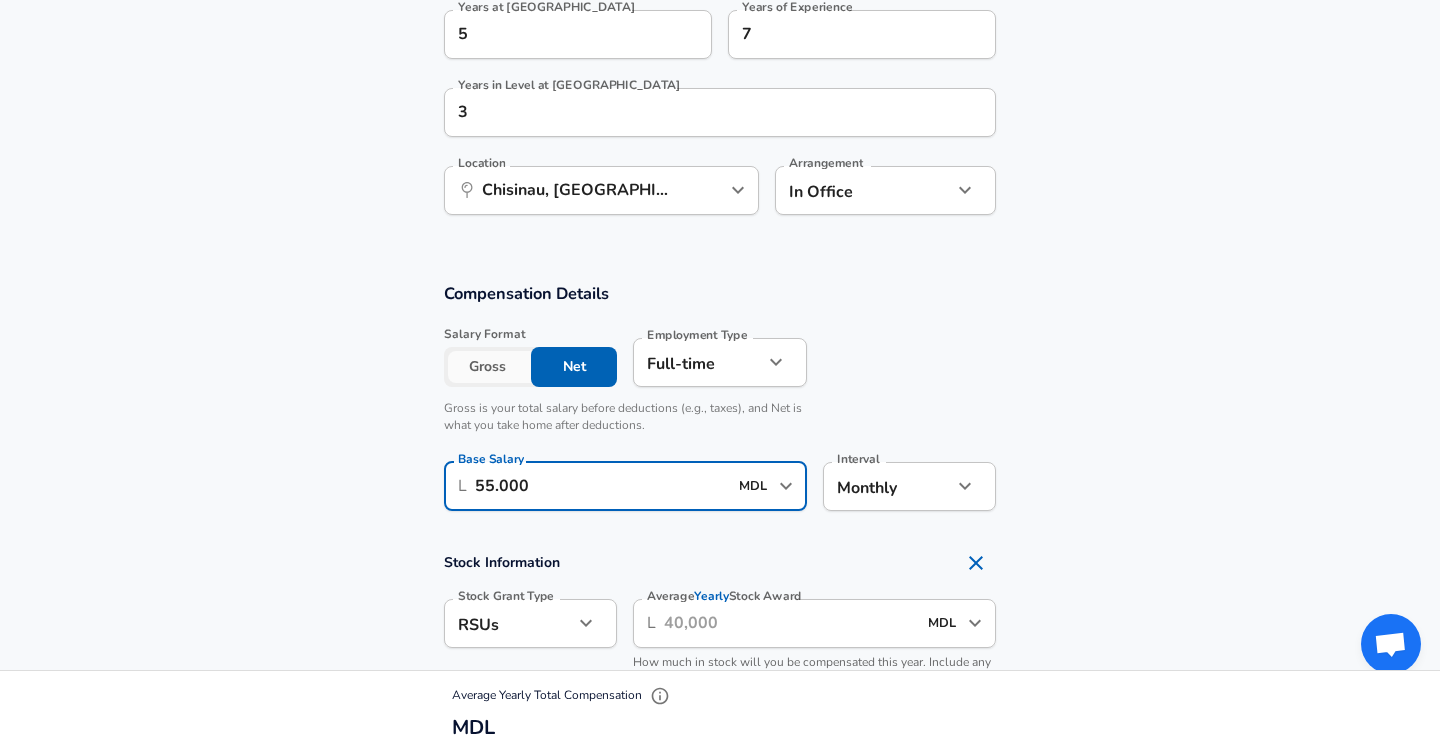 type on "55.000" 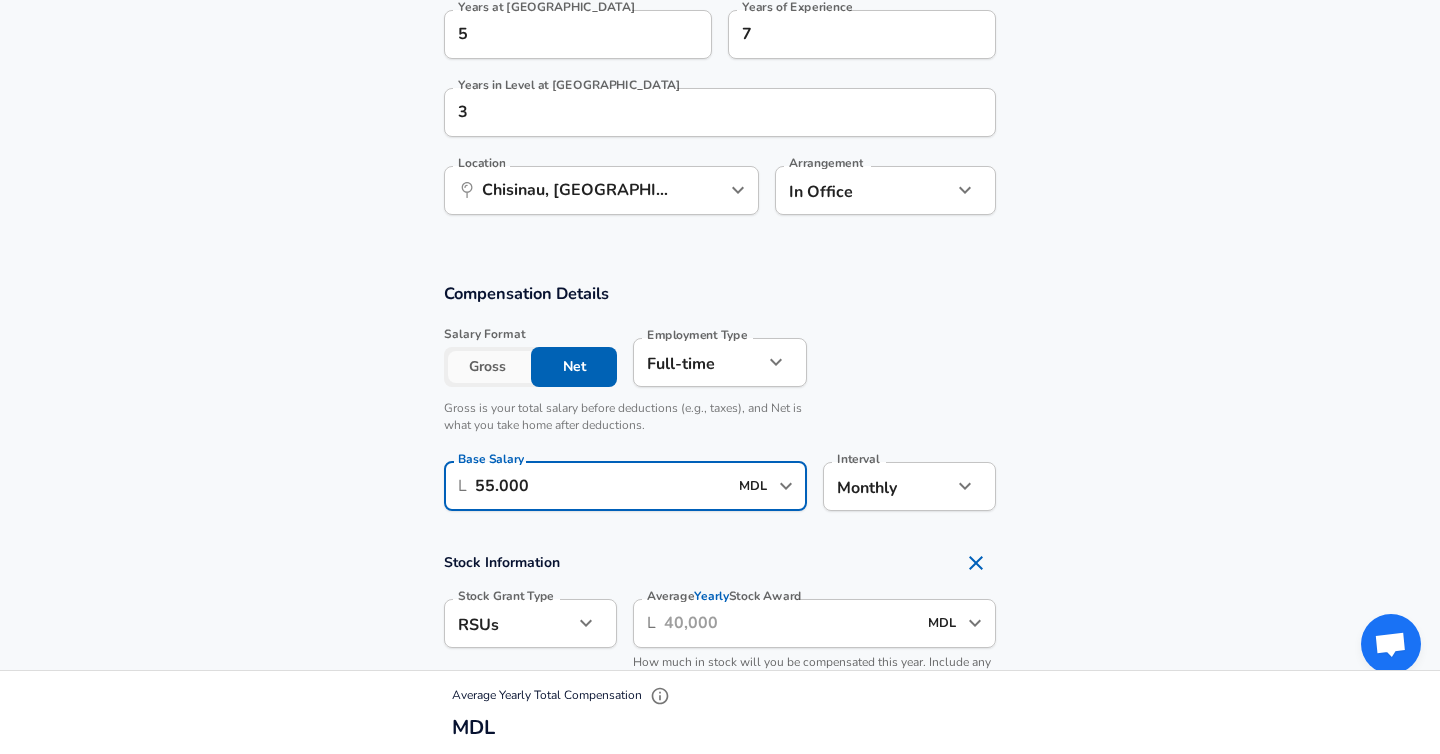 click on "Compensation Details Salary Format Gross   Net Employment Type [DEMOGRAPHIC_DATA] full_time Employment Type Gross is your total salary before deductions (e.g., taxes), and Net is what you take home after deductions. Base Salary ​ L 55.000 MDL ​ Base Salary Interval Monthly monthly Interval" at bounding box center [720, 403] 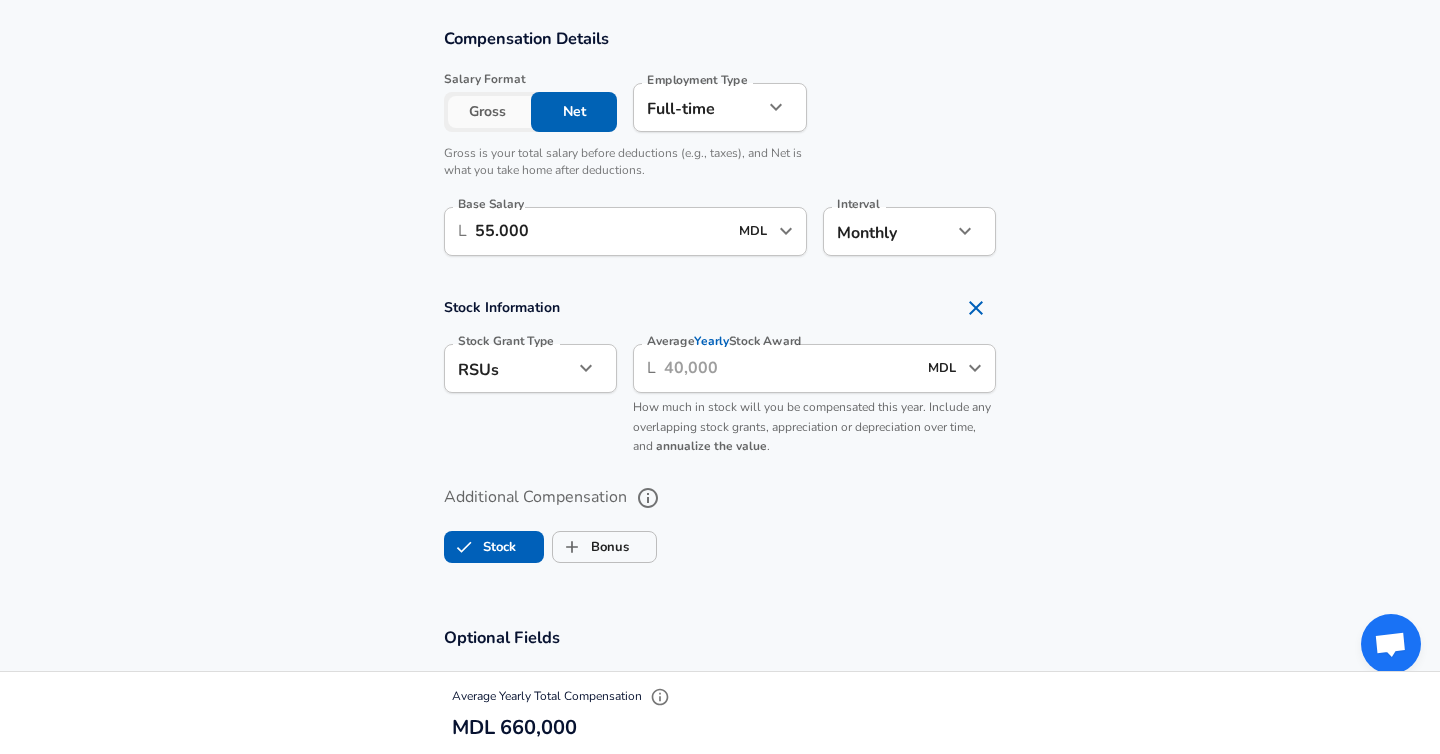 scroll, scrollTop: 1403, scrollLeft: 0, axis: vertical 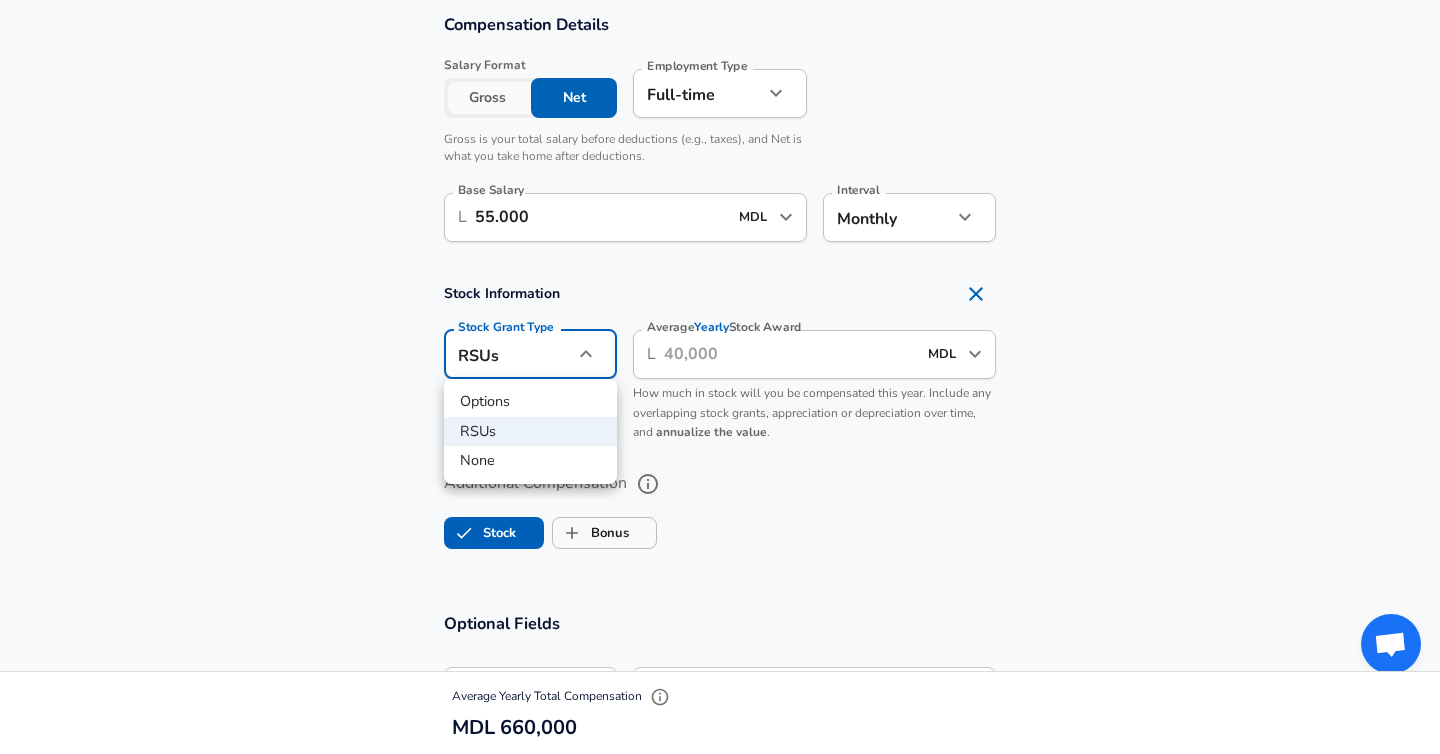 click on "Restart Add Your Salary Upload your offer letter   to verify your submission Enhance Privacy and Anonymity Yes Automatically hides specific fields until there are enough submissions to safely display the full details.   More Details Based on your submission and the data points that we have already collected, we will automatically hide and anonymize specific fields if there aren't enough data points to remain sufficiently anonymous. Company & Title Information   Enter the company you received your offer from Company Endava Company   Select the title that closest resembles your official title. This should be similar to the title that was present on your offer letter. Title Software Engineer Title   Select a job family that best fits your role. If you can't find one, select 'Other' to enter a custom job family Job Family Software Engineer Job Family   Select a Specialization that best fits your role. If you can't find one, select 'Other' to enter a custom specialization Select Specialization   Level Level Yes 5" at bounding box center (720, -1026) 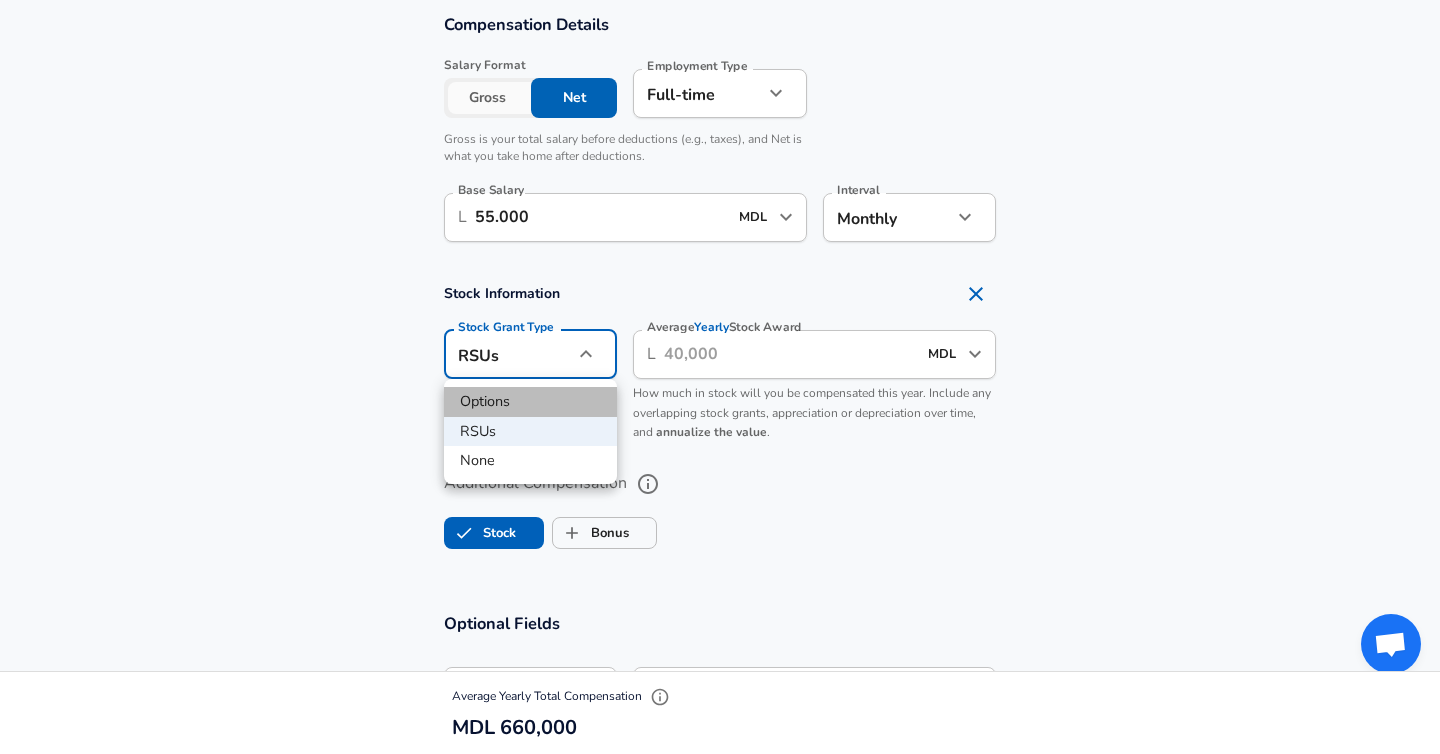click on "Options" at bounding box center [530, 402] 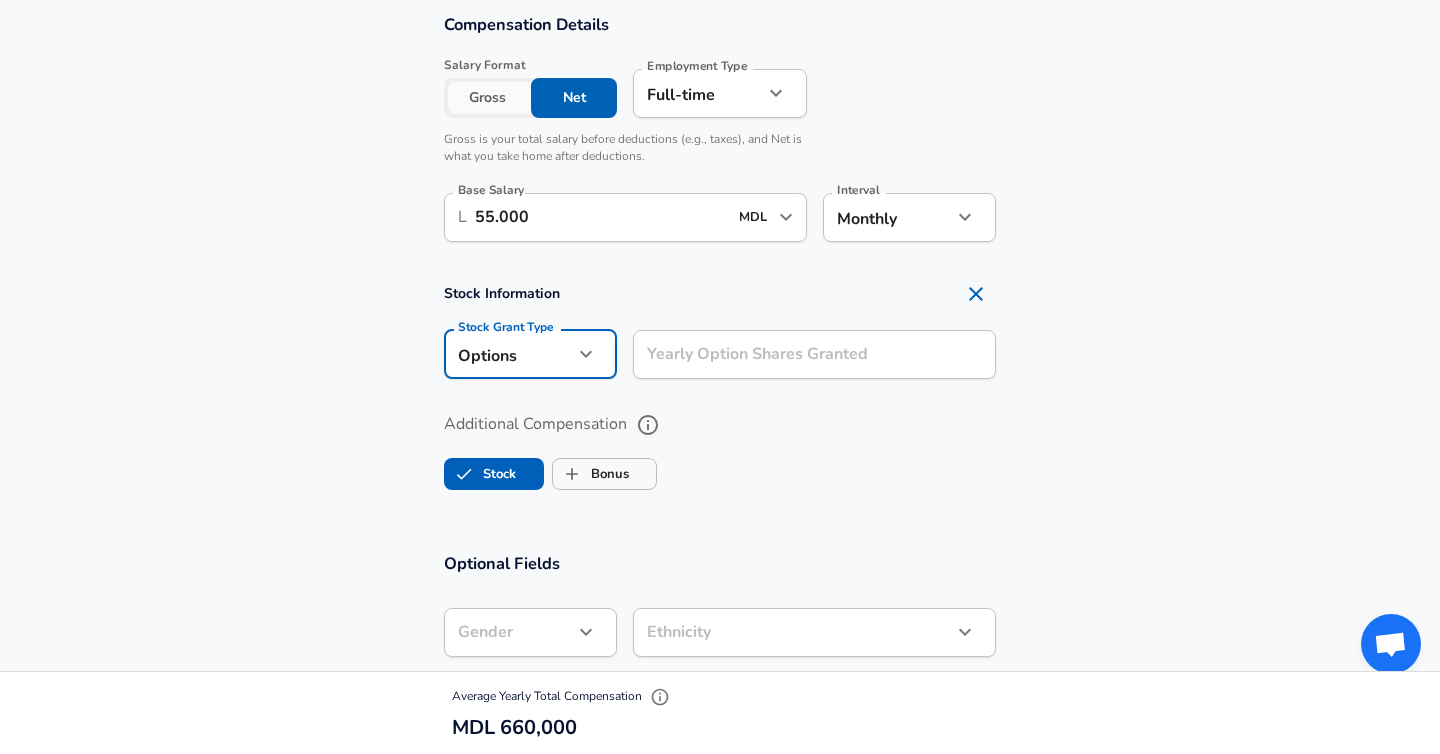 click 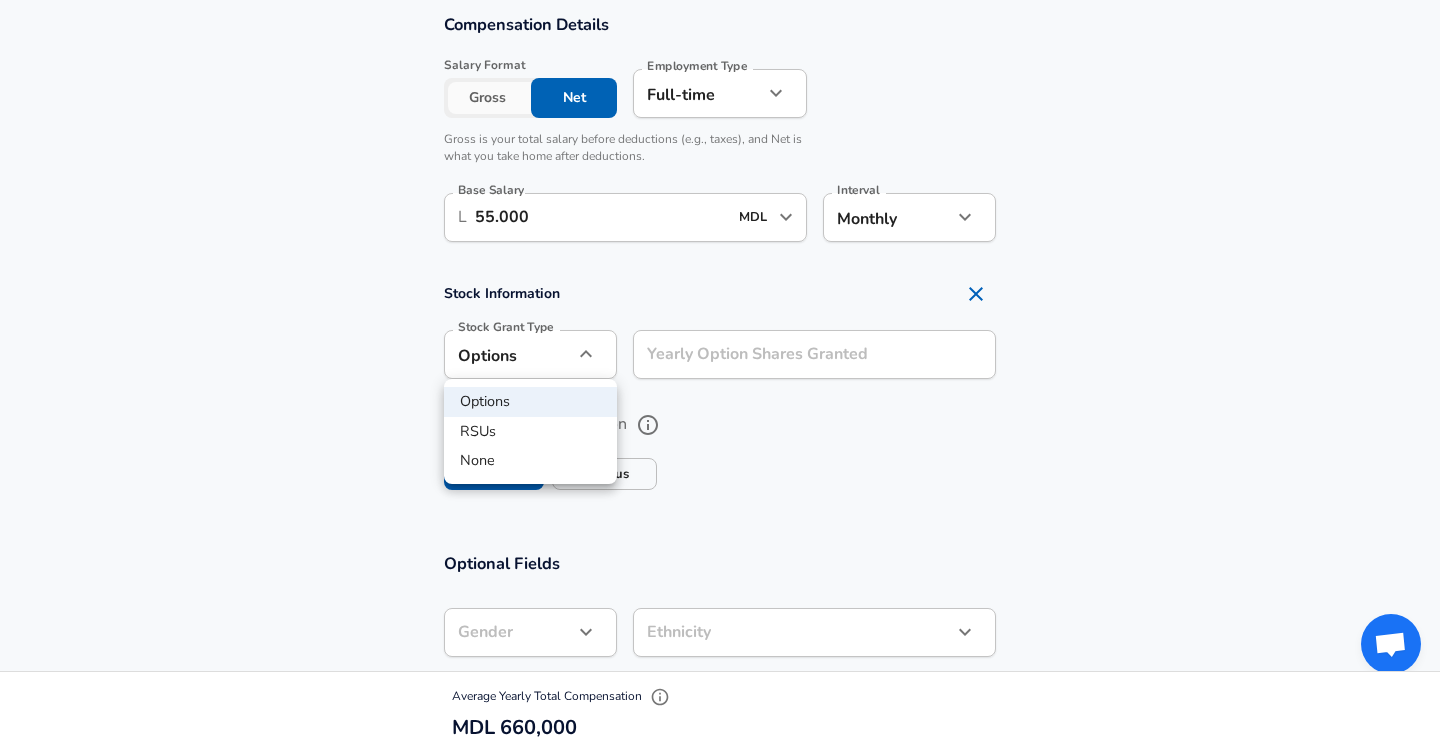 click on "None" at bounding box center (530, 461) 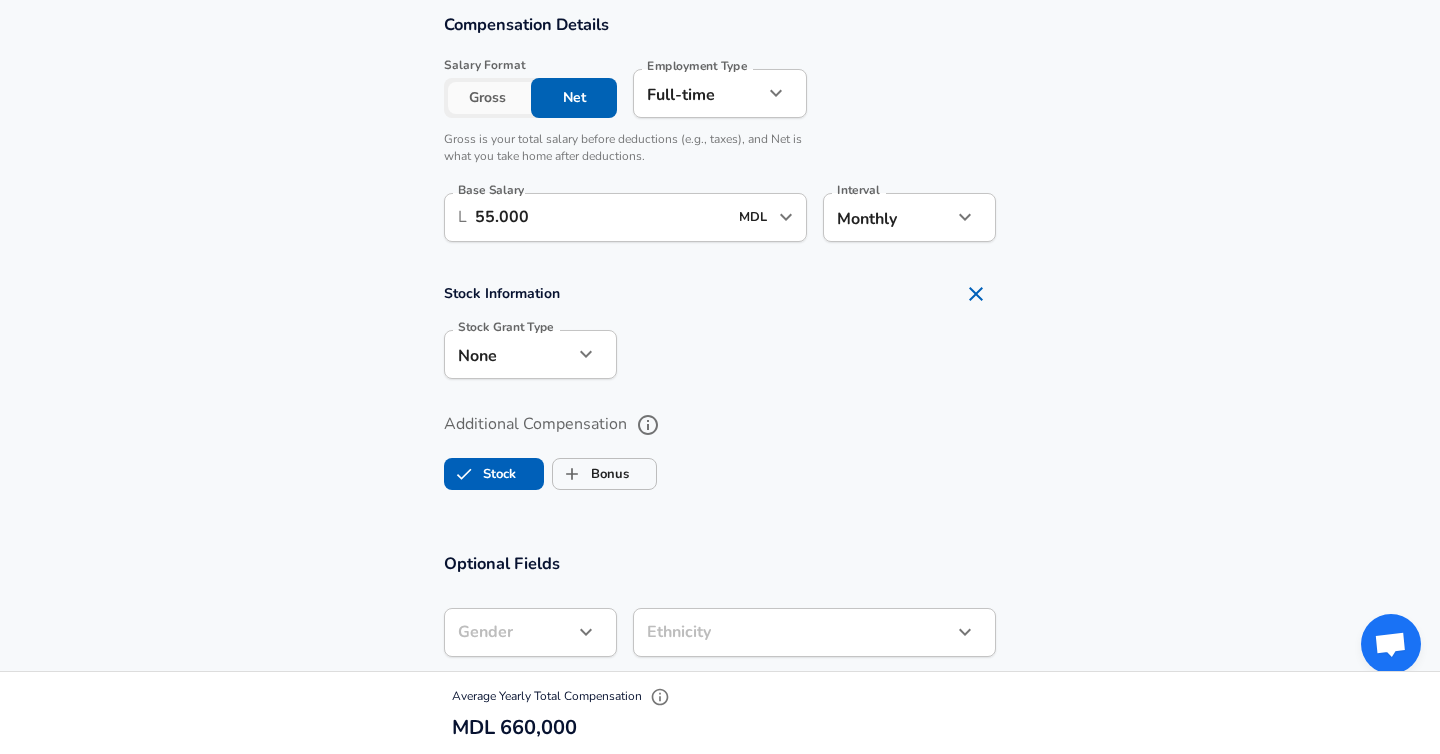 click on "Restart Add Your Salary Upload your offer letter   to verify your submission Enhance Privacy and Anonymity Yes Automatically hides specific fields until there are enough submissions to safely display the full details.   More Details Based on your submission and the data points that we have already collected, we will automatically hide and anonymize specific fields if there aren't enough data points to remain sufficiently anonymous. Company & Title Information   Enter the company you received your offer from Company Endava Company   Select the title that closest resembles your official title. This should be similar to the title that was present on your offer letter. Title Software Engineer Title   Select a job family that best fits your role. If you can't find one, select 'Other' to enter a custom job family Job Family Software Engineer Job Family   Select a Specialization that best fits your role. If you can't find one, select 'Other' to enter a custom specialization Select Specialization   Level Level Yes 5" at bounding box center (720, -1026) 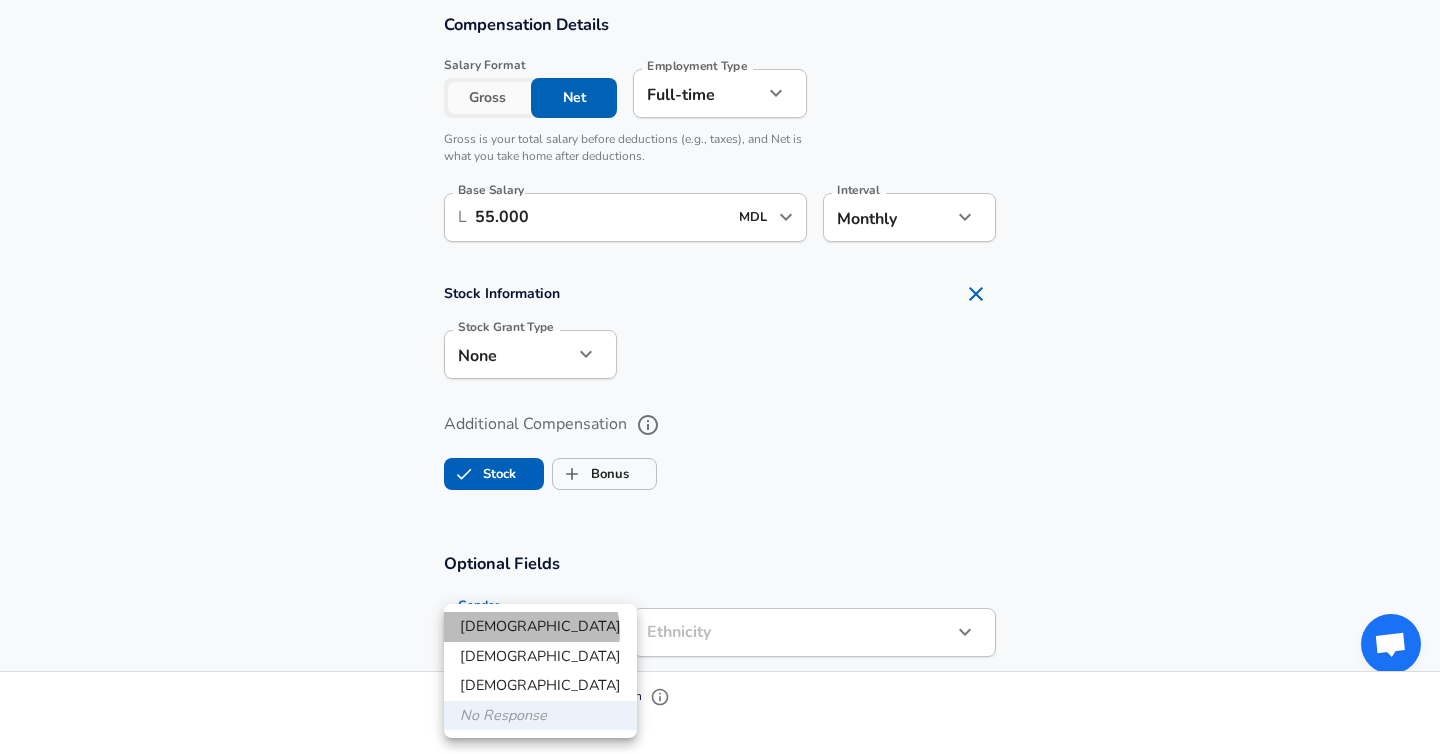 click on "[DEMOGRAPHIC_DATA]" at bounding box center (540, 627) 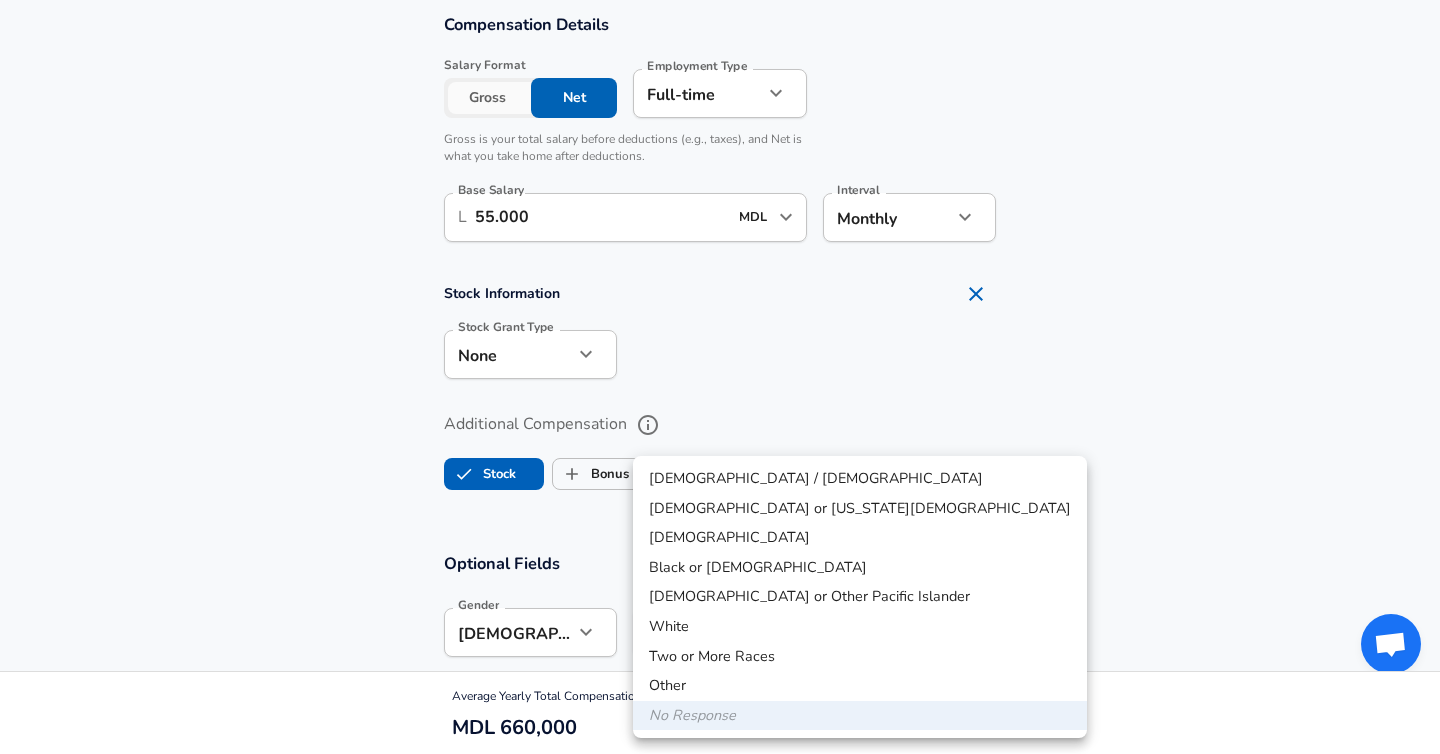 click on "Restart Add Your Salary Upload your offer letter   to verify your submission Enhance Privacy and Anonymity Yes Automatically hides specific fields until there are enough submissions to safely display the full details.   More Details Based on your submission and the data points that we have already collected, we will automatically hide and anonymize specific fields if there aren't enough data points to remain sufficiently anonymous. Company & Title Information   Enter the company you received your offer from Company Endava Company   Select the title that closest resembles your official title. This should be similar to the title that was present on your offer letter. Title Software Engineer Title   Select a job family that best fits your role. If you can't find one, select 'Other' to enter a custom job family Job Family Software Engineer Job Family   Select a Specialization that best fits your role. If you can't find one, select 'Other' to enter a custom specialization Select Specialization   Level Level Yes 5" at bounding box center (720, -1026) 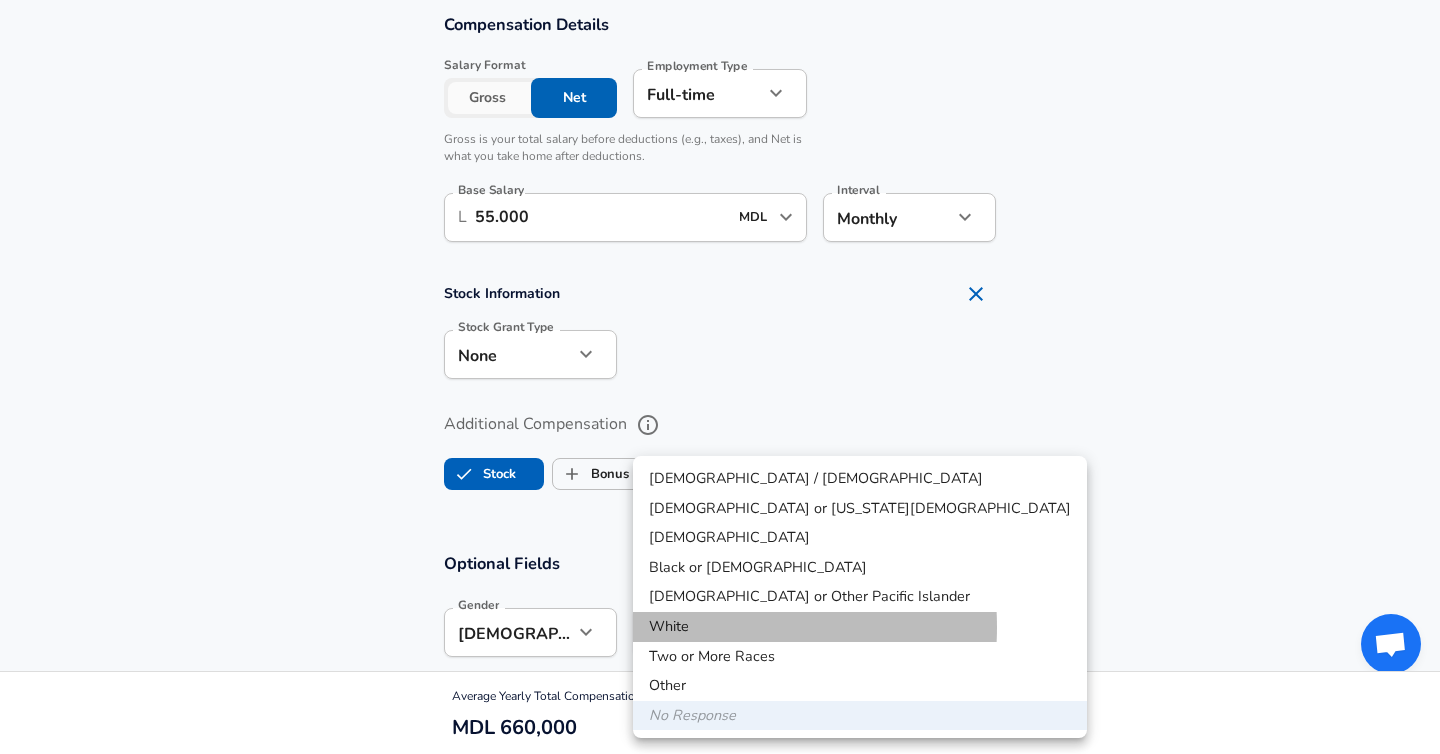click on "White" at bounding box center [860, 627] 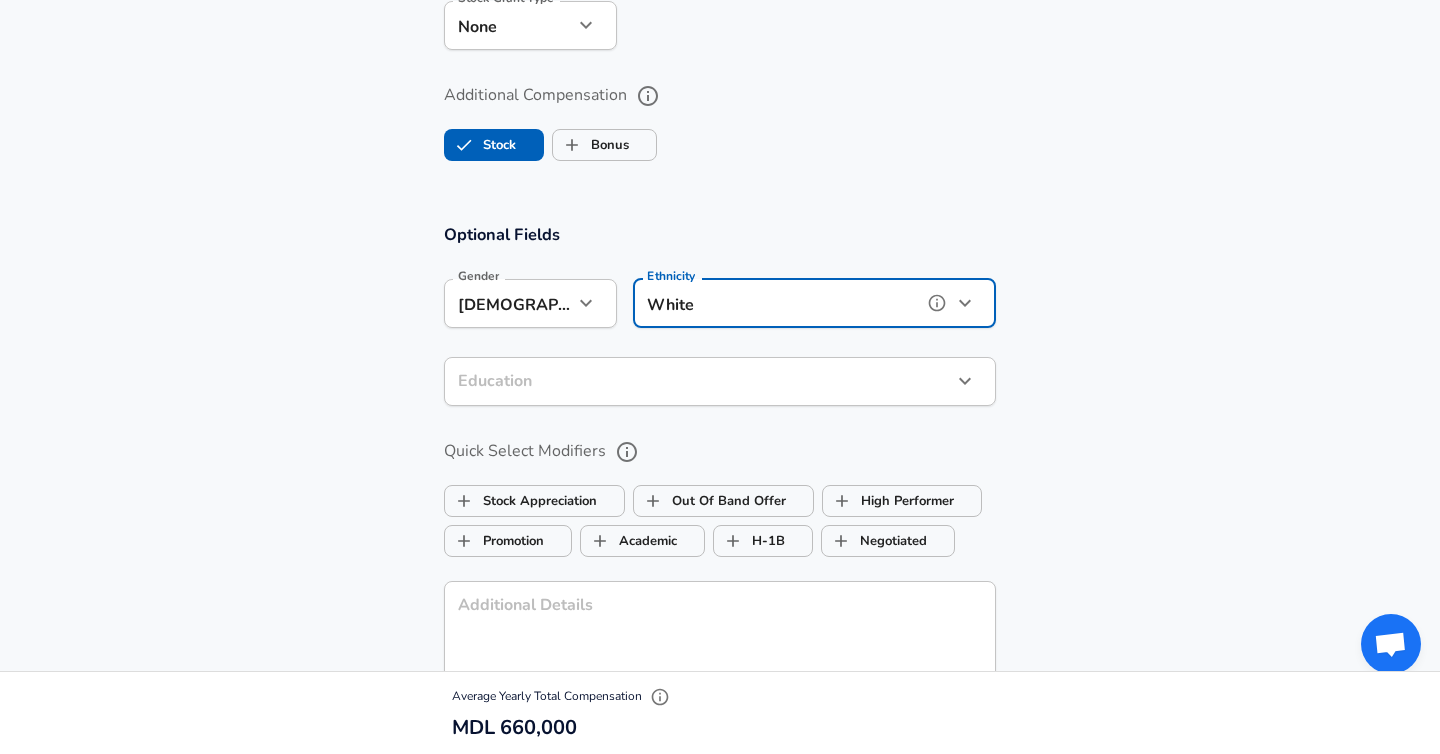 scroll, scrollTop: 1743, scrollLeft: 0, axis: vertical 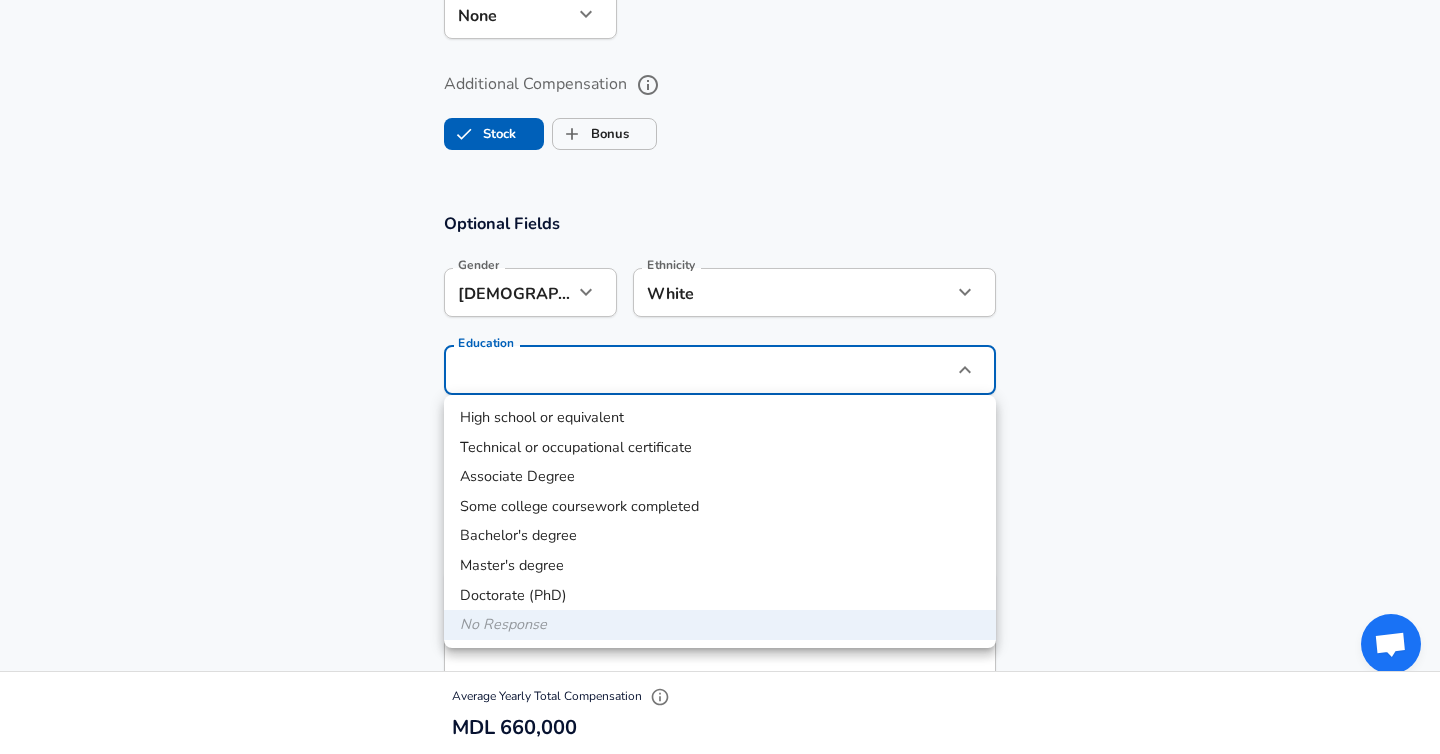 click on "Restart Add Your Salary Upload your offer letter   to verify your submission Enhance Privacy and Anonymity Yes Automatically hides specific fields until there are enough submissions to safely display the full details.   More Details Based on your submission and the data points that we have already collected, we will automatically hide and anonymize specific fields if there aren't enough data points to remain sufficiently anonymous. Company & Title Information   Enter the company you received your offer from Company Endava Company   Select the title that closest resembles your official title. This should be similar to the title that was present on your offer letter. Title Software Engineer Title   Select a job family that best fits your role. If you can't find one, select 'Other' to enter a custom job family Job Family Software Engineer Job Family   Select a Specialization that best fits your role. If you can't find one, select 'Other' to enter a custom specialization Select Specialization   Level Level Yes 5" at bounding box center [720, -1366] 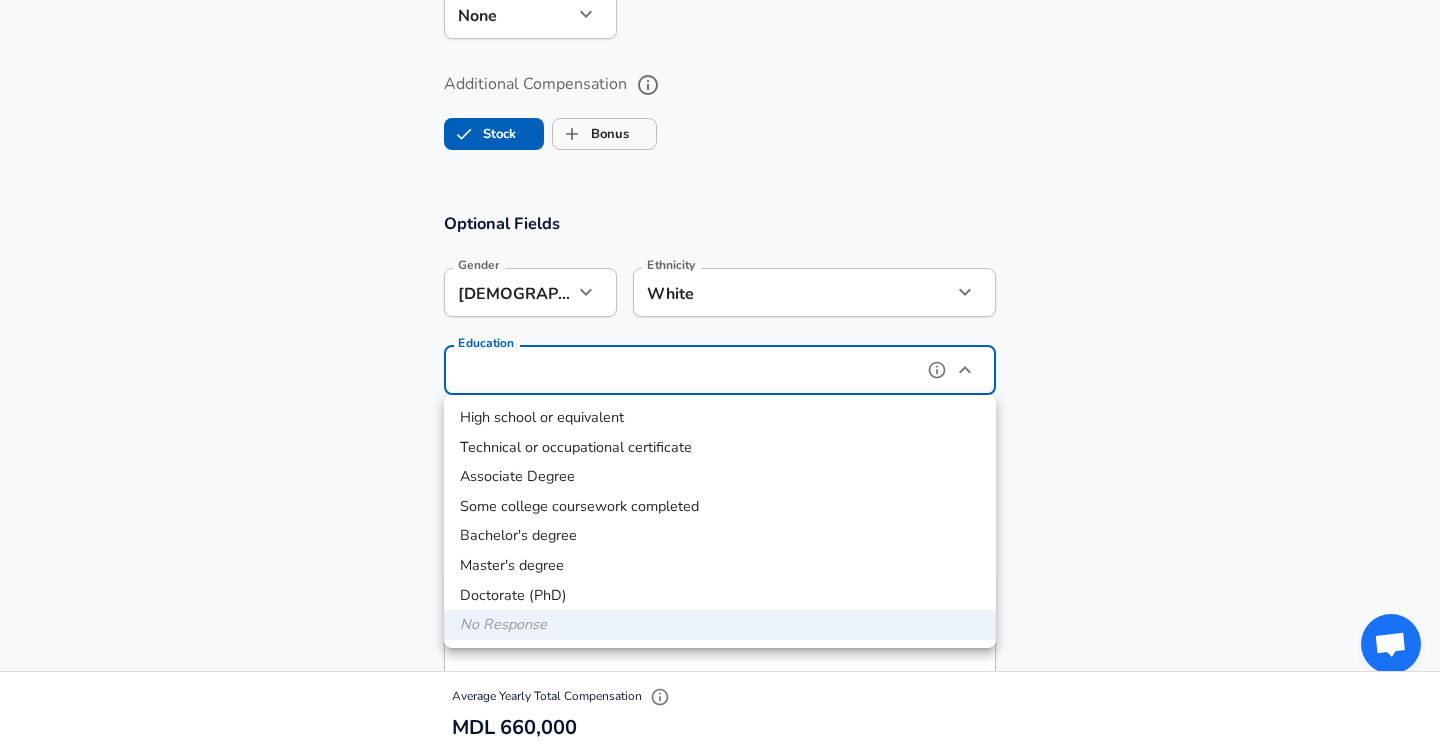 type on "Bachelors degree" 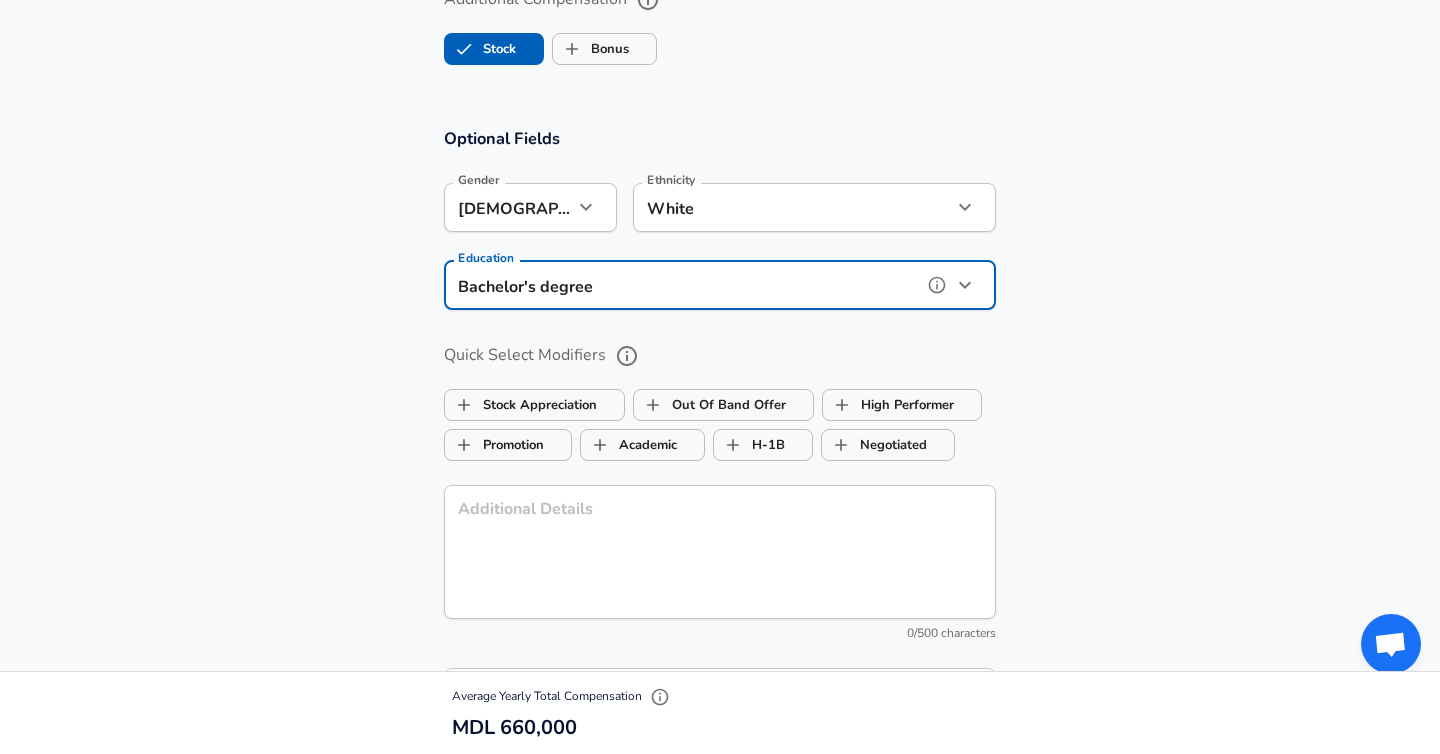 scroll, scrollTop: 1848, scrollLeft: 0, axis: vertical 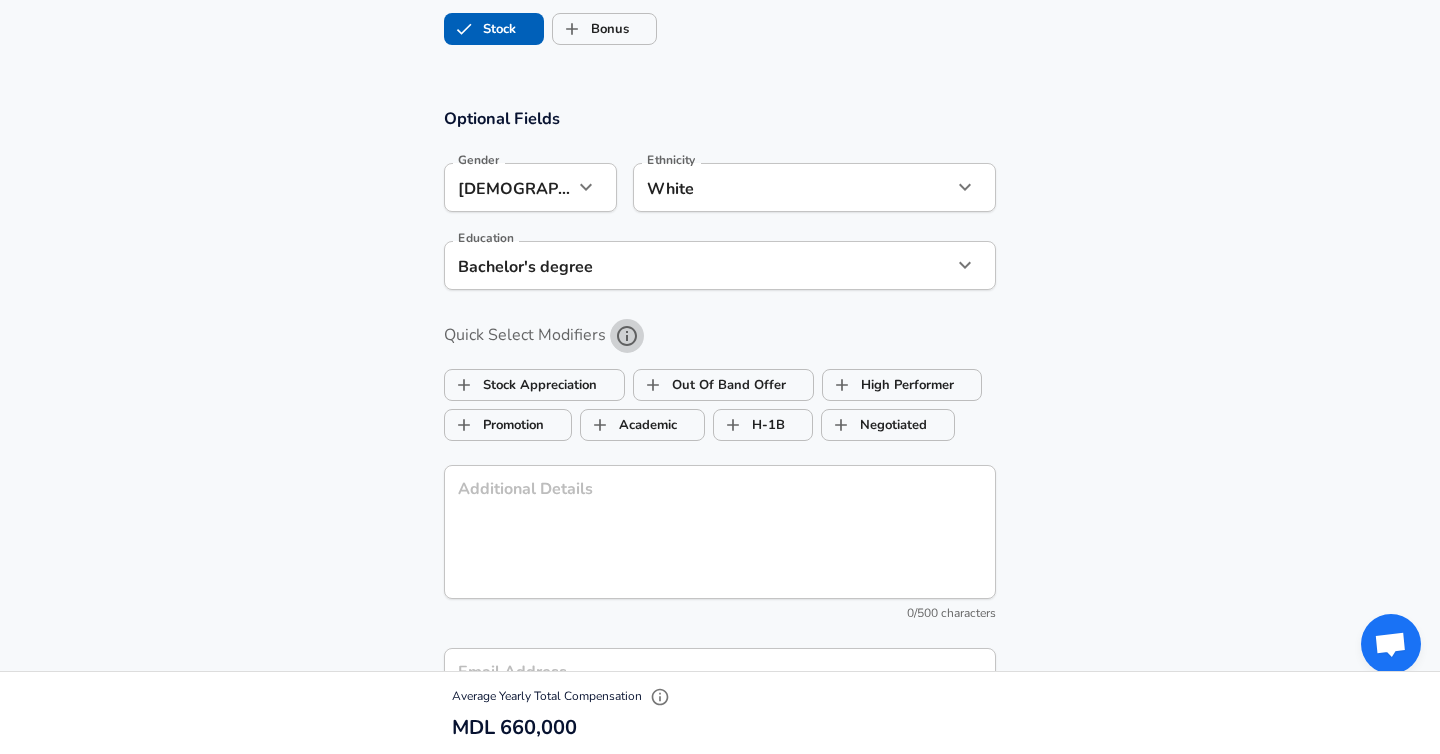 click 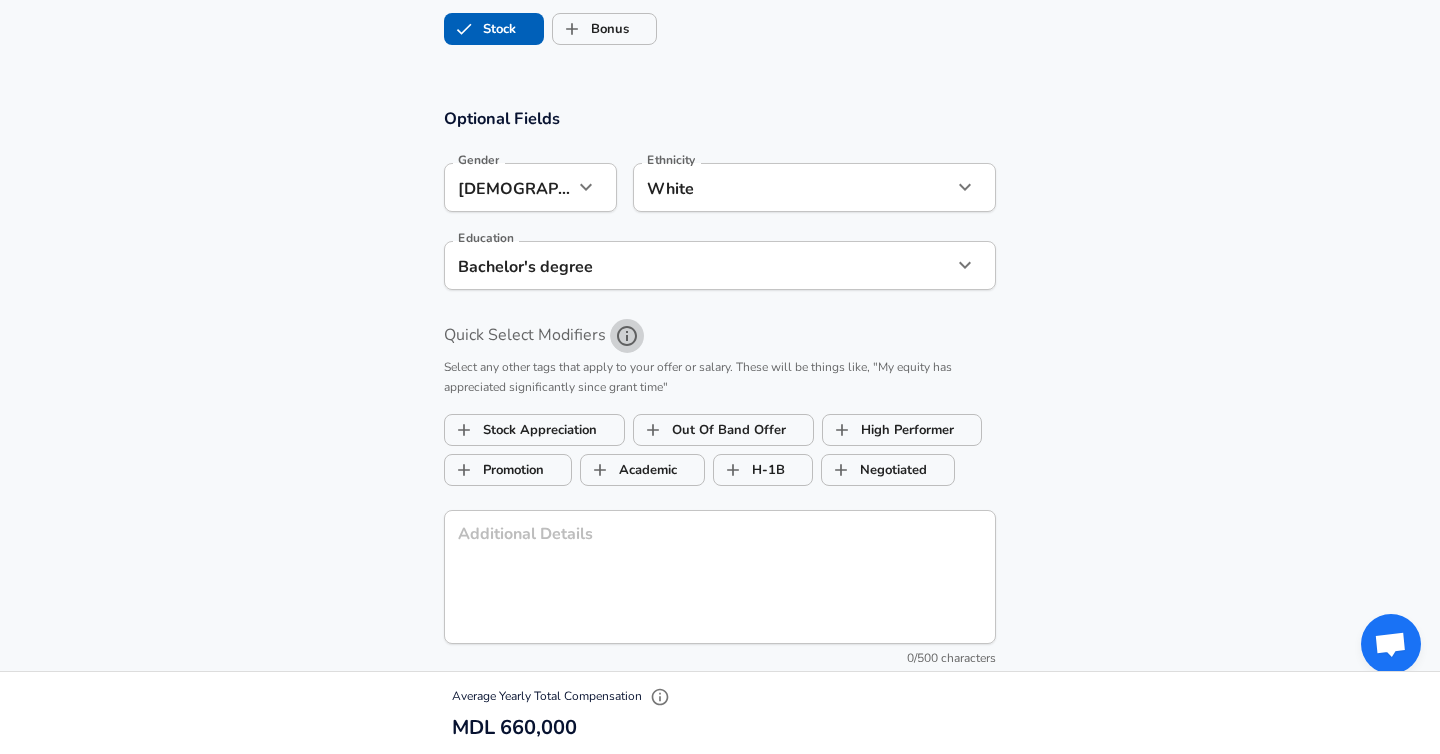 click 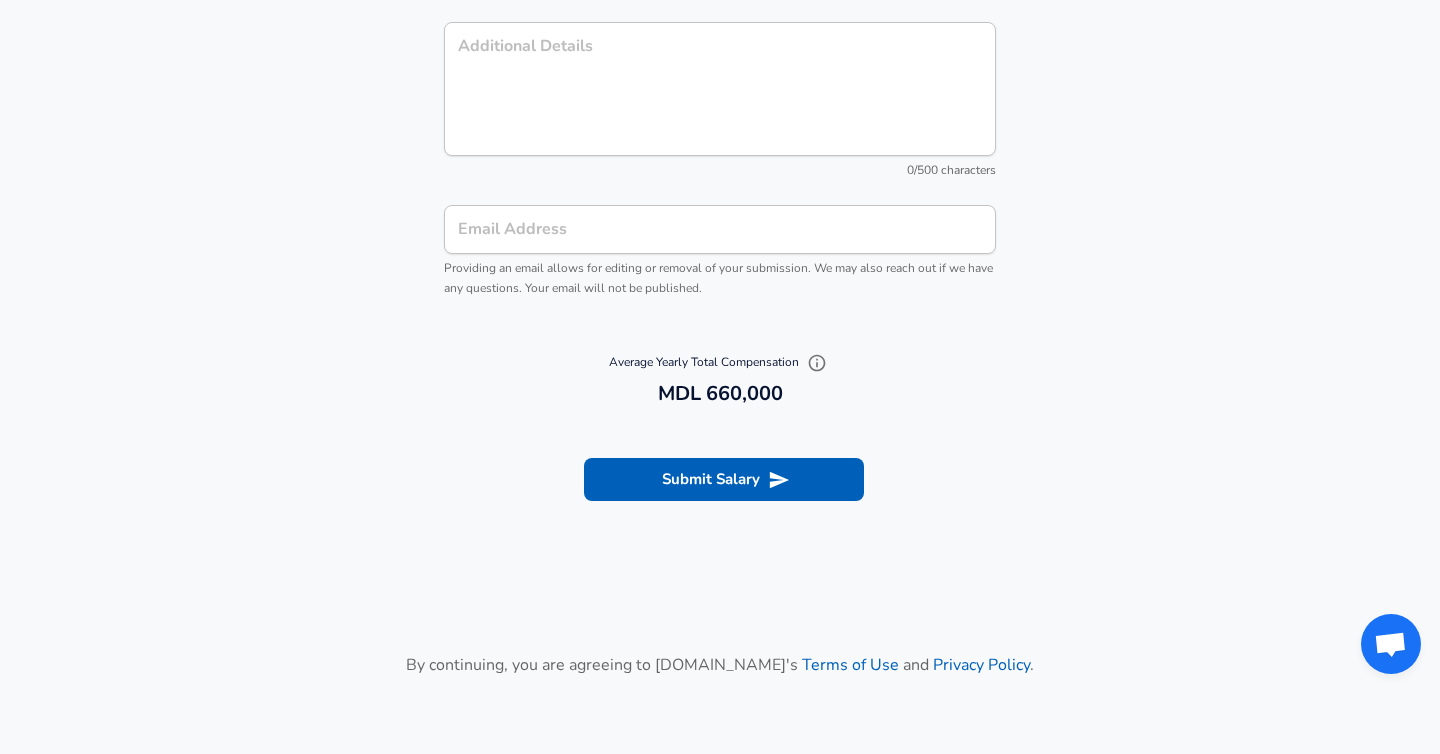 scroll, scrollTop: 2295, scrollLeft: 0, axis: vertical 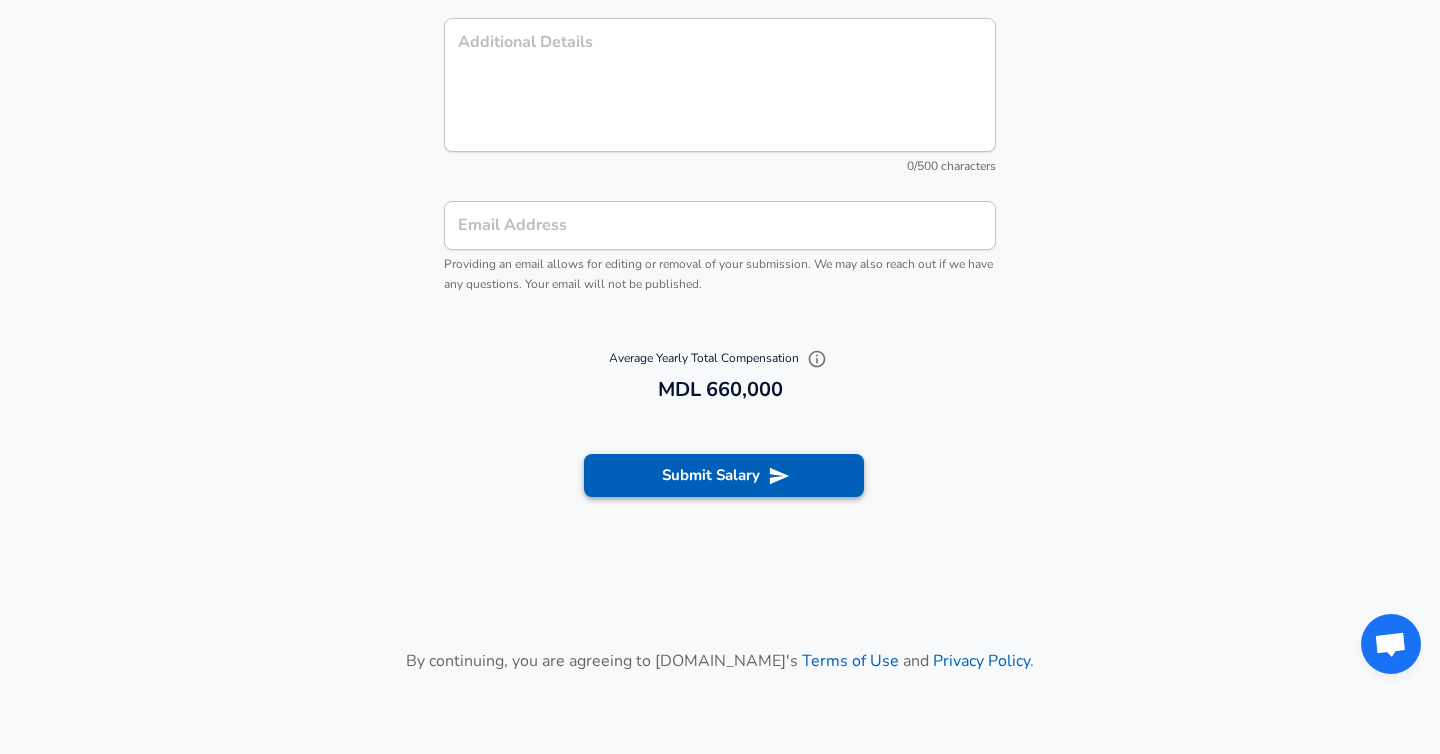 click on "Submit Salary" at bounding box center [724, 475] 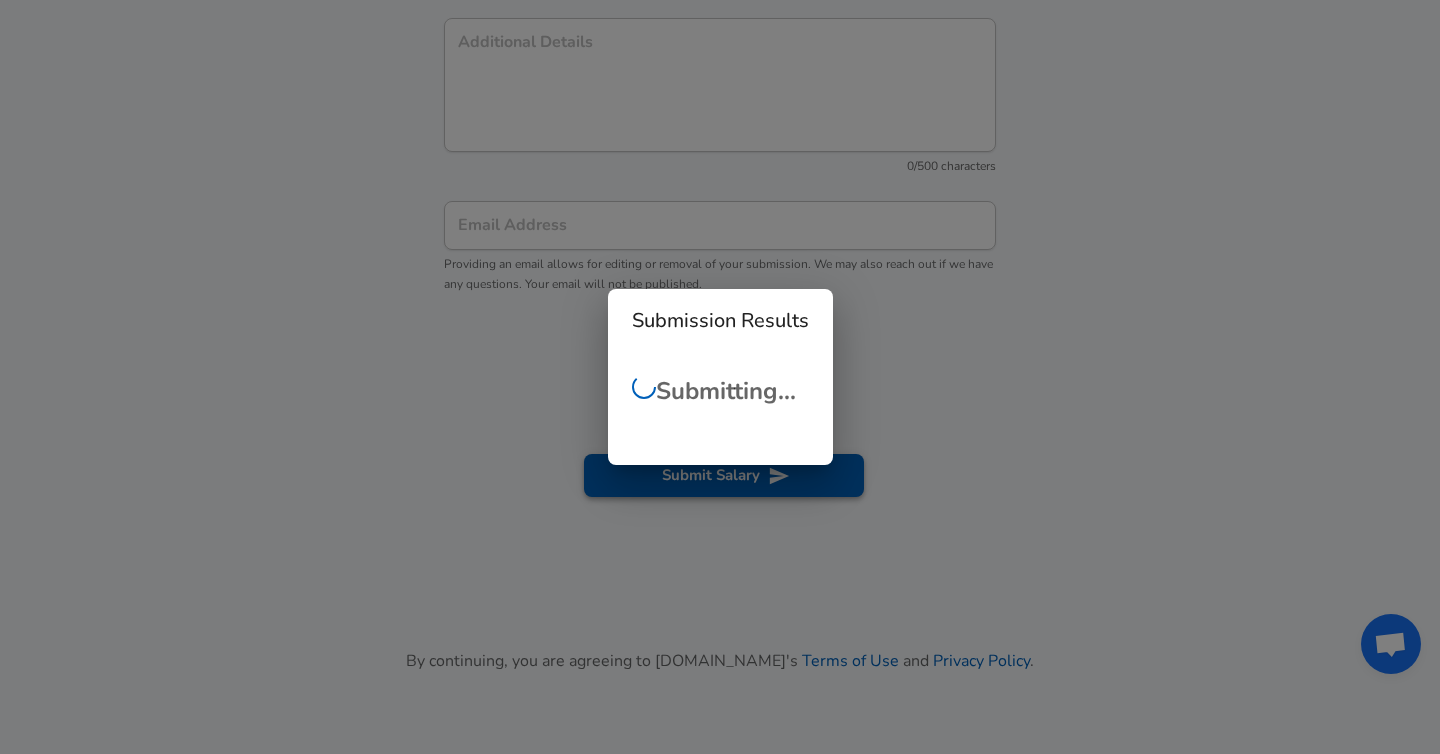 checkbox on "false" 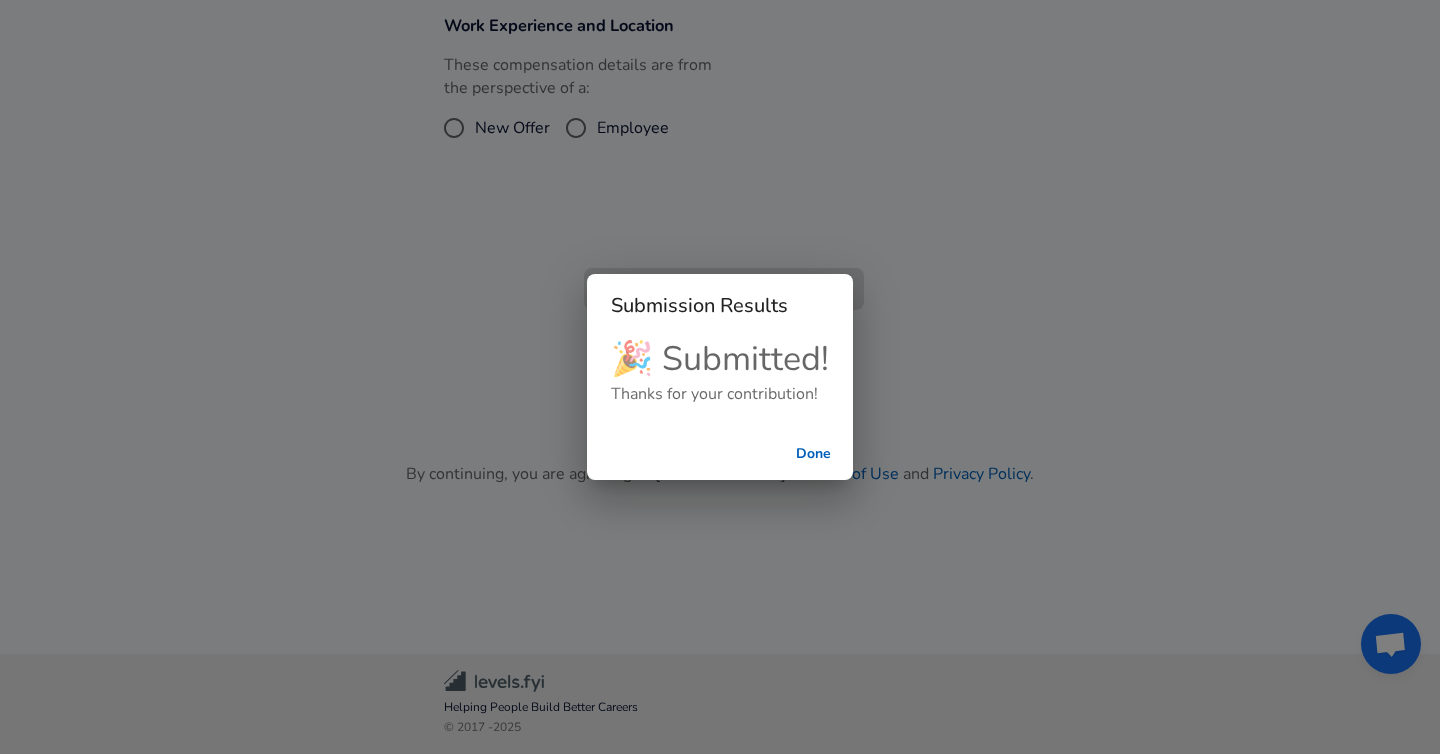 scroll, scrollTop: 655, scrollLeft: 0, axis: vertical 